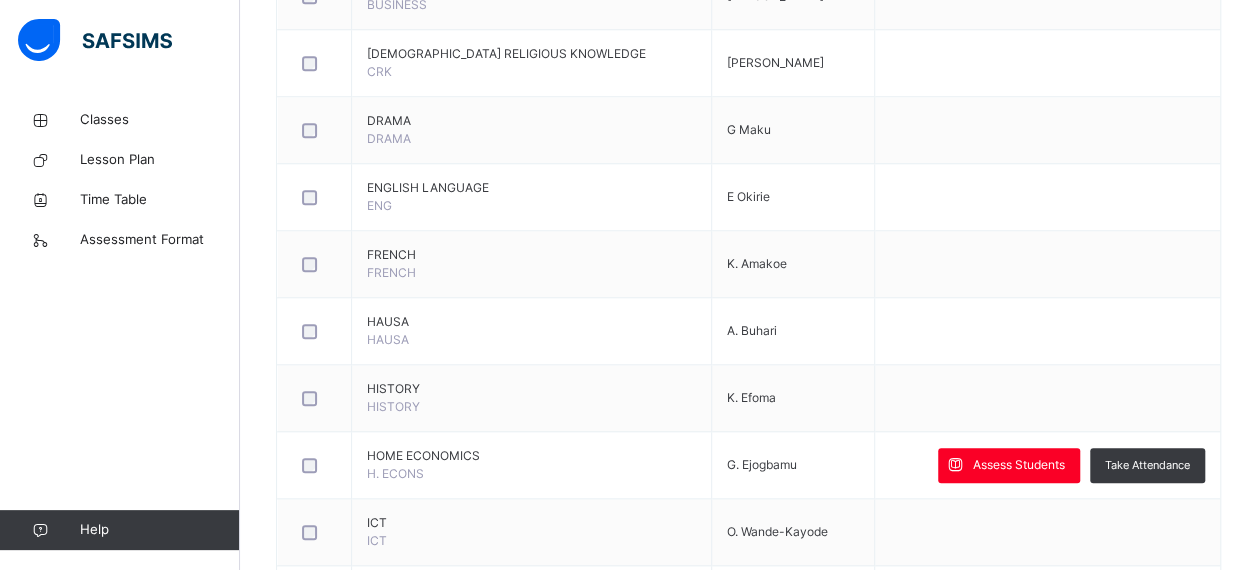 scroll, scrollTop: 814, scrollLeft: 0, axis: vertical 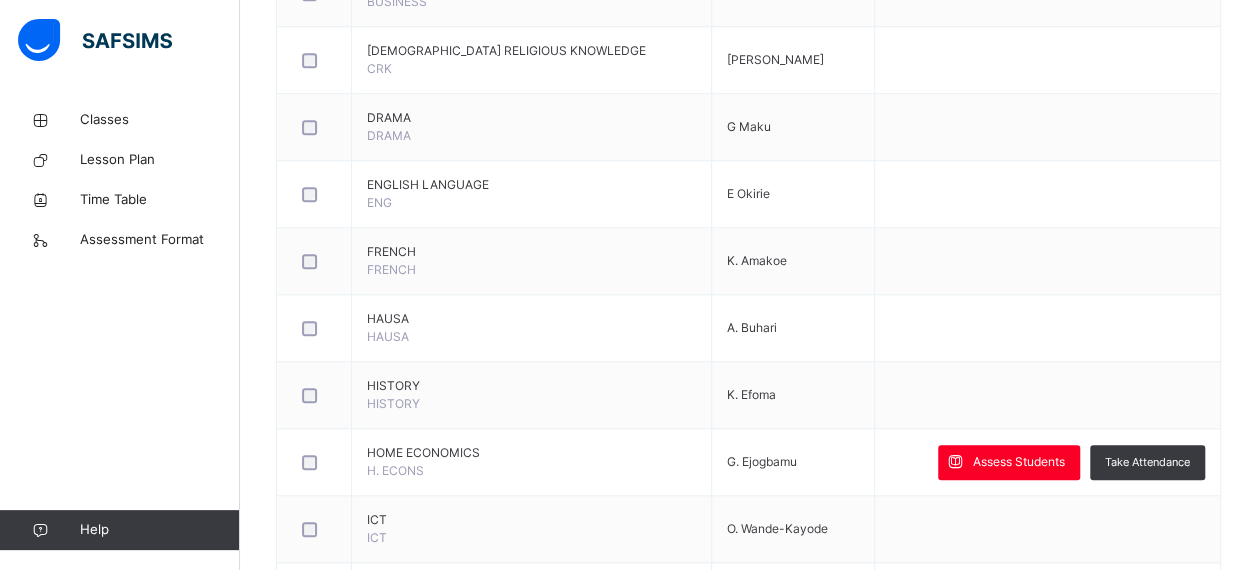 click on "Assess Students" at bounding box center [1019, 462] 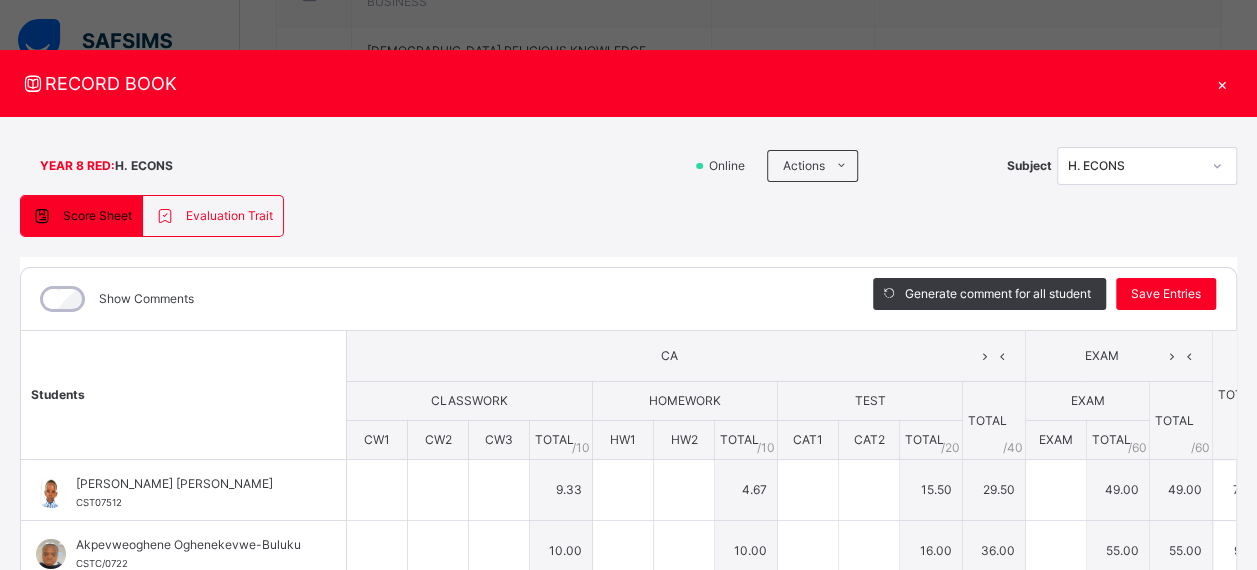 type on "*" 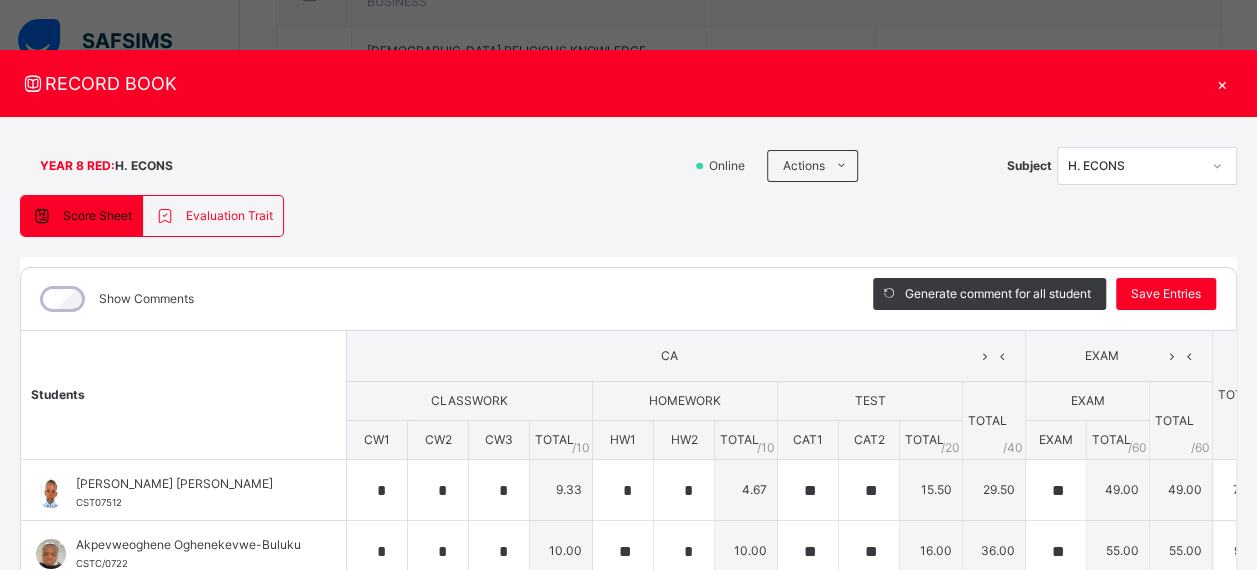 type on "*" 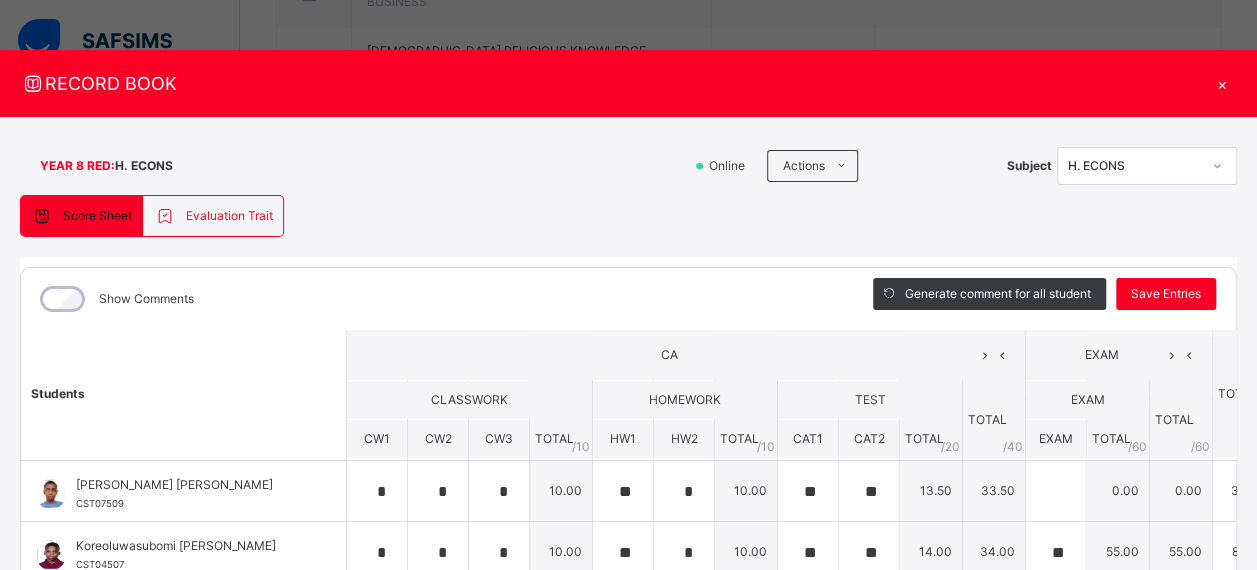 scroll, scrollTop: 554, scrollLeft: 0, axis: vertical 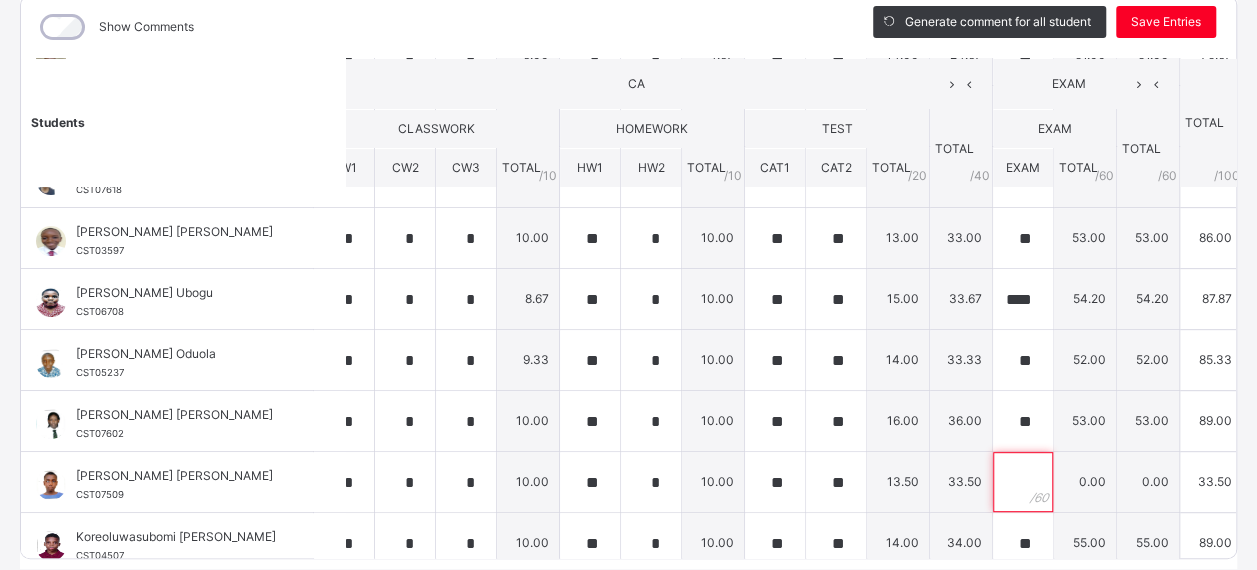 click at bounding box center (1023, 482) 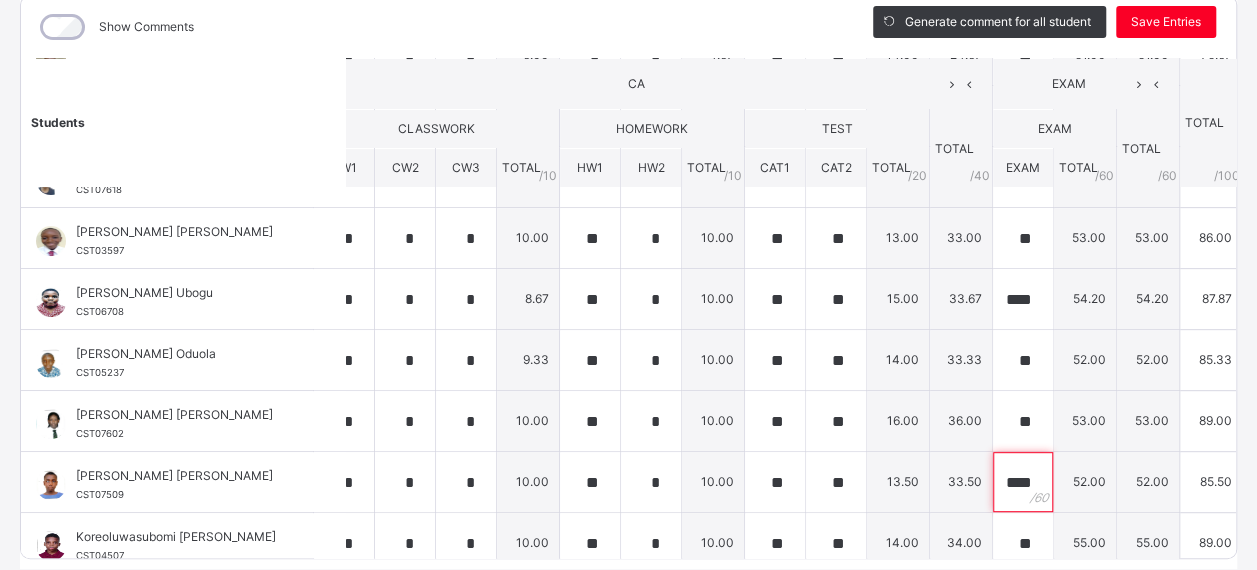 scroll, scrollTop: 0, scrollLeft: 2, axis: horizontal 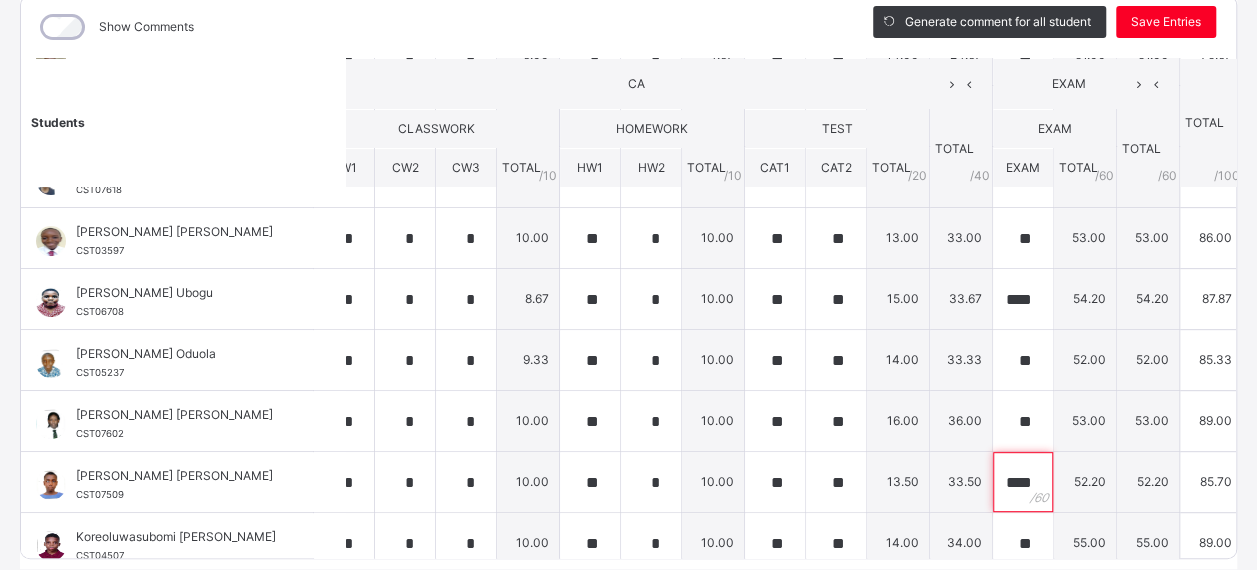 type on "****" 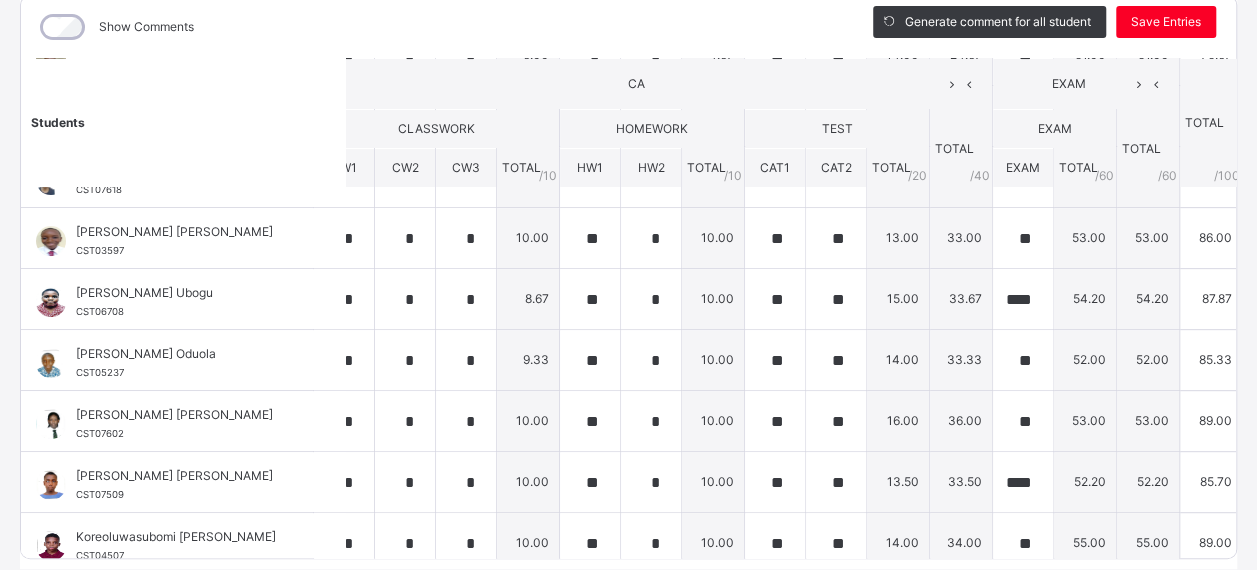 scroll, scrollTop: 0, scrollLeft: 0, axis: both 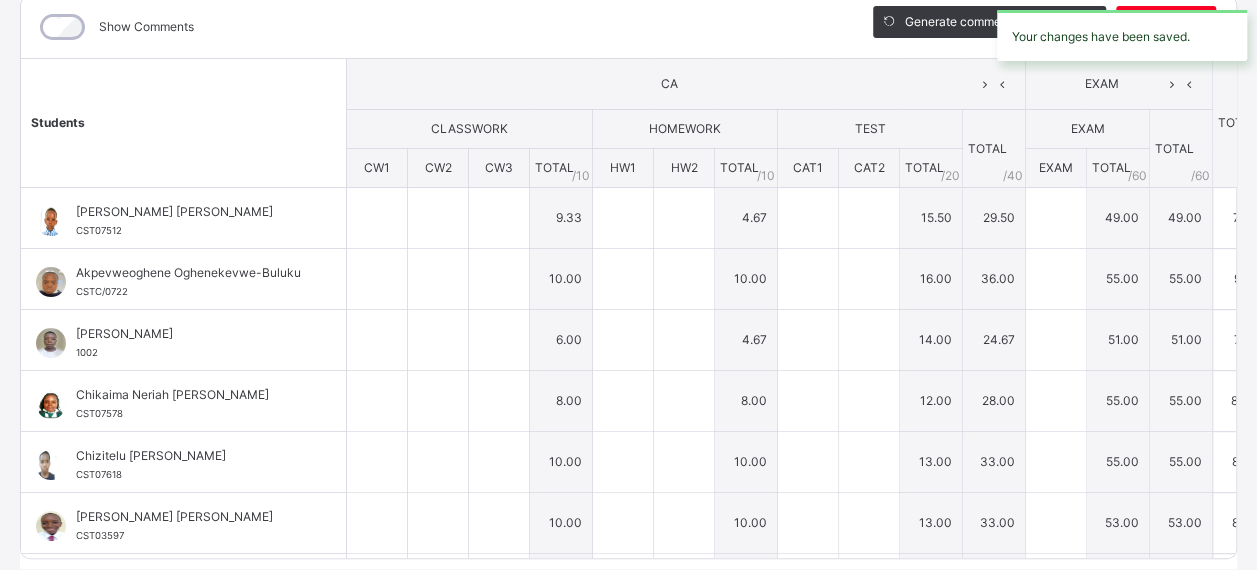 type on "*" 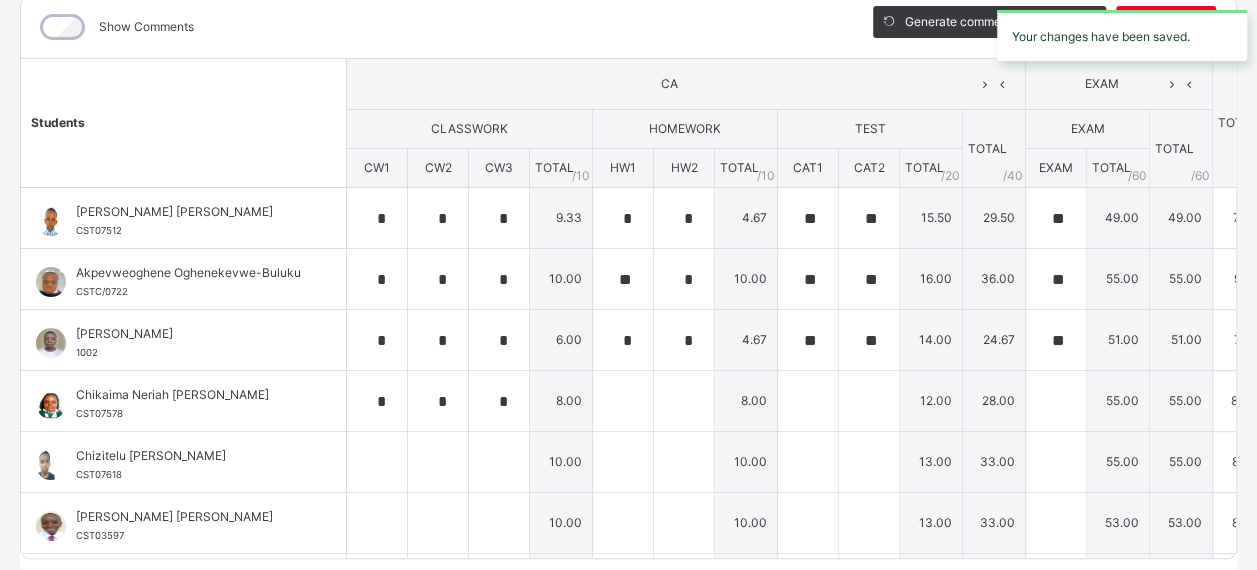 type on "**" 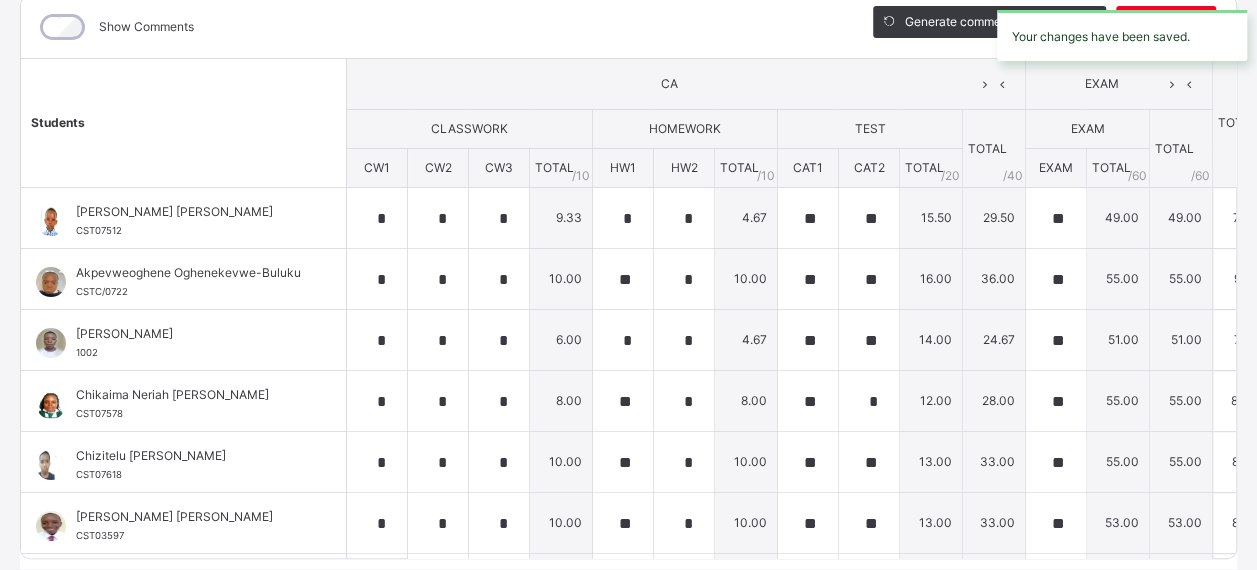 scroll, scrollTop: 604, scrollLeft: 0, axis: vertical 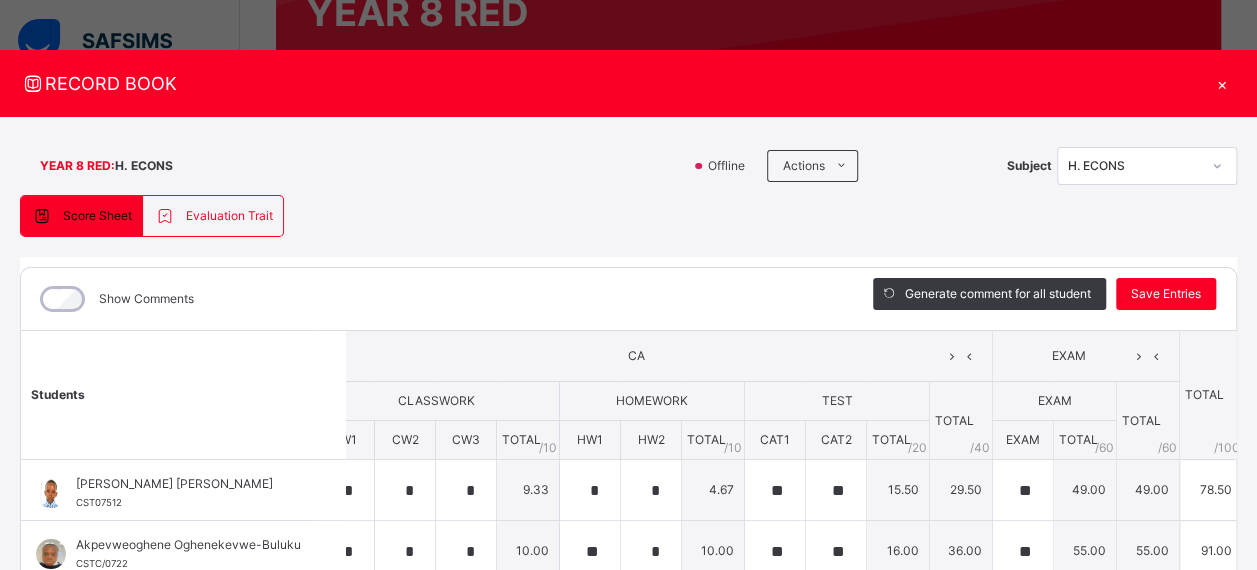 click on "Save Entries" at bounding box center (1166, 294) 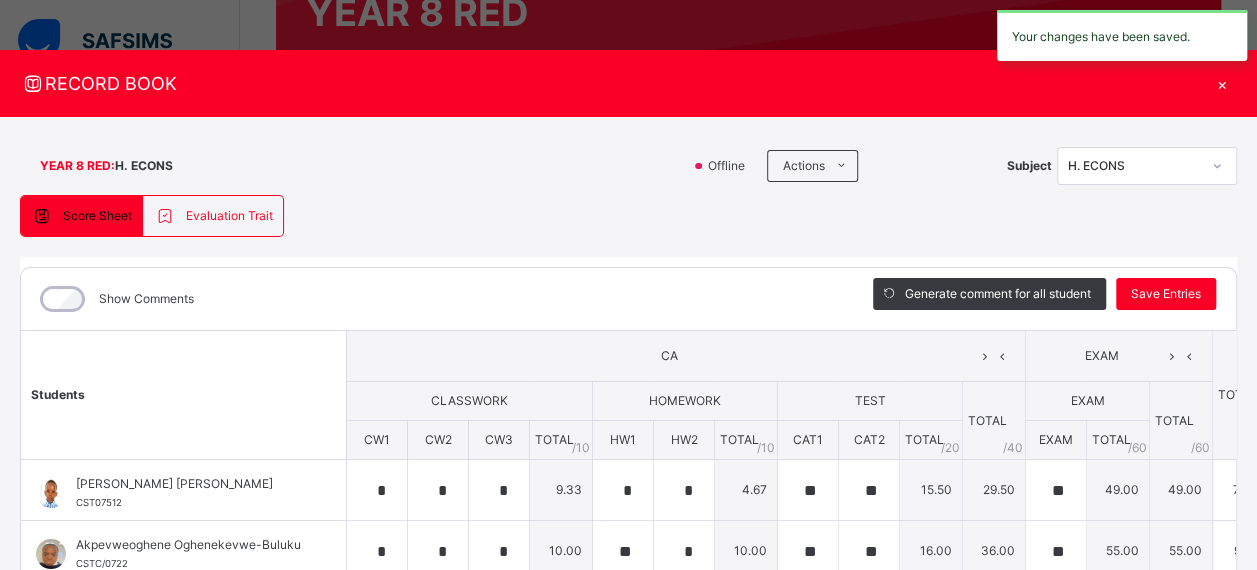 scroll, scrollTop: 0, scrollLeft: 0, axis: both 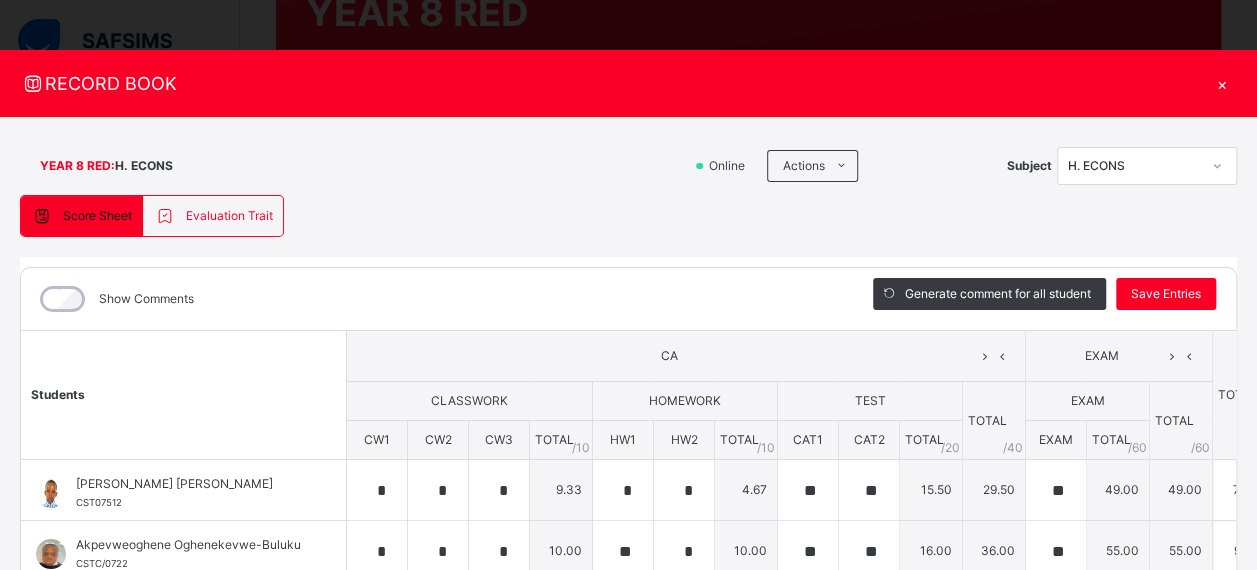 click on "Save Entries" at bounding box center (1166, 294) 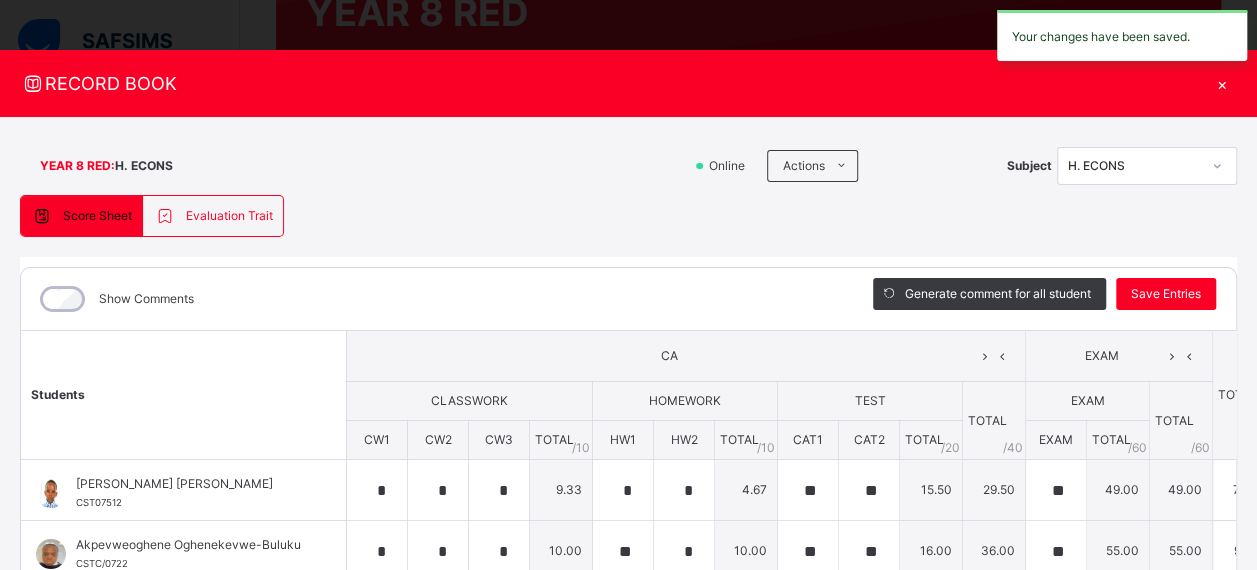 scroll, scrollTop: 0, scrollLeft: 0, axis: both 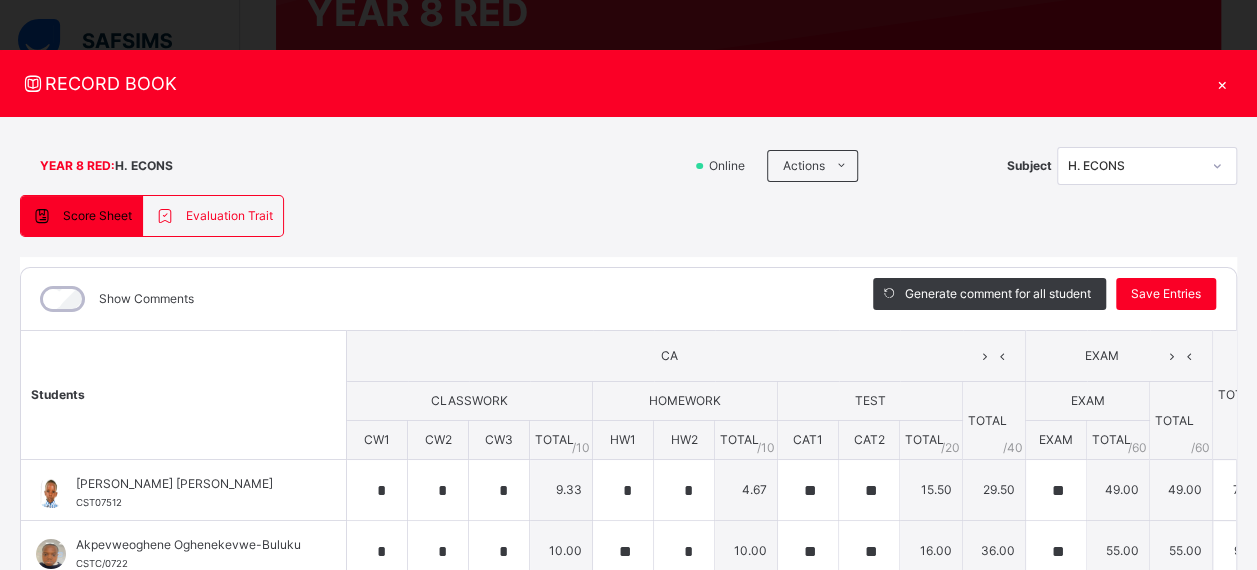 click on "×" at bounding box center (1222, 83) 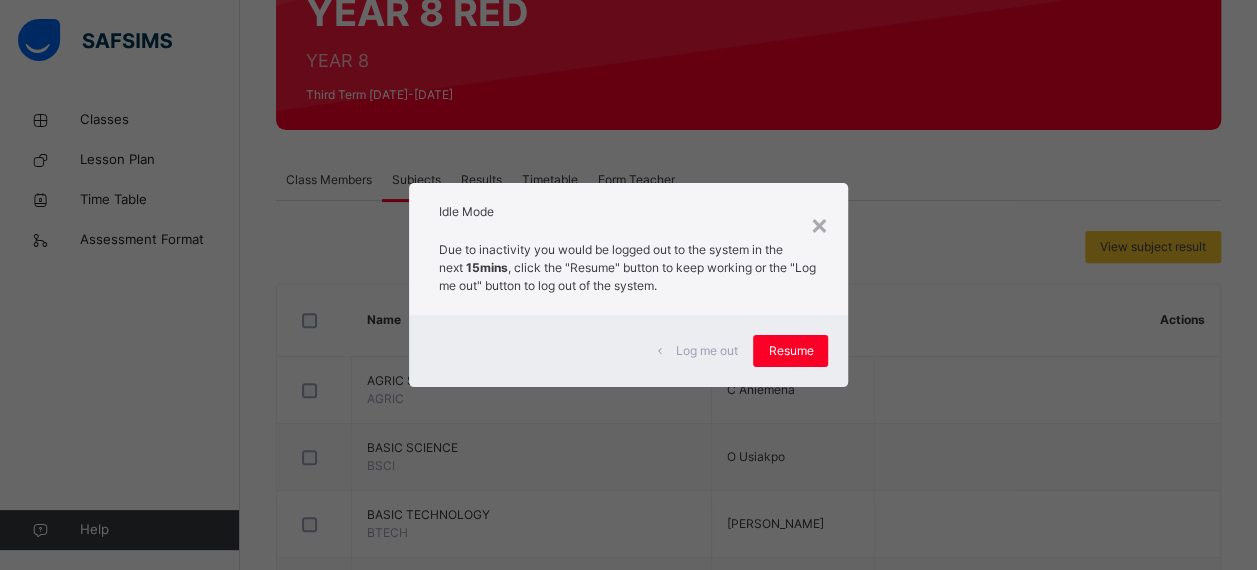 click on "×" at bounding box center [818, 224] 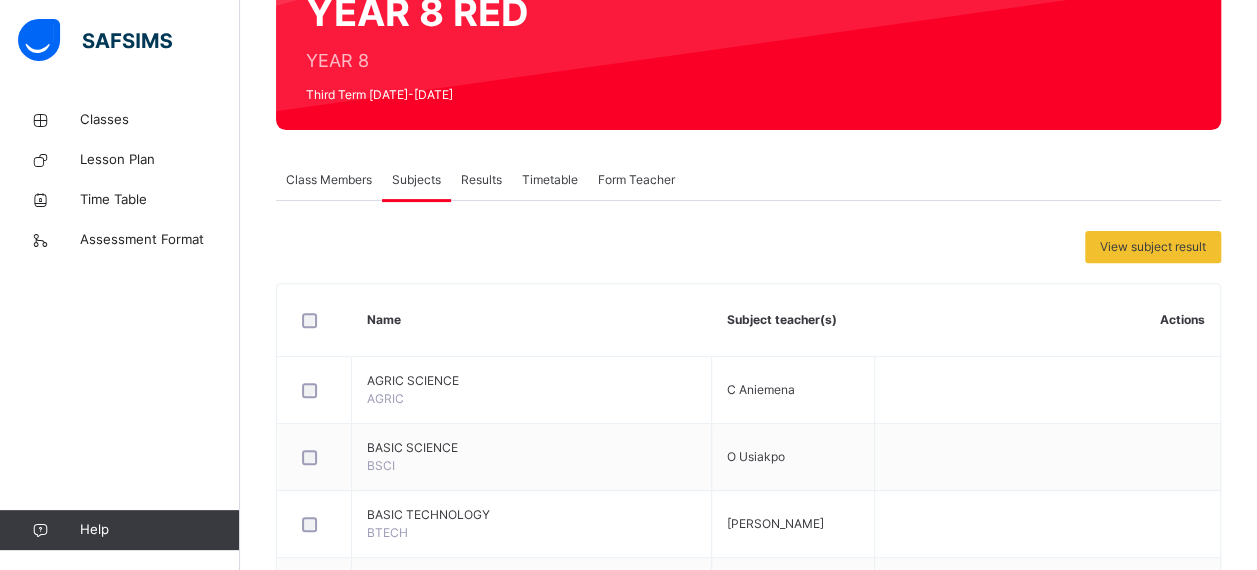 scroll, scrollTop: 0, scrollLeft: 0, axis: both 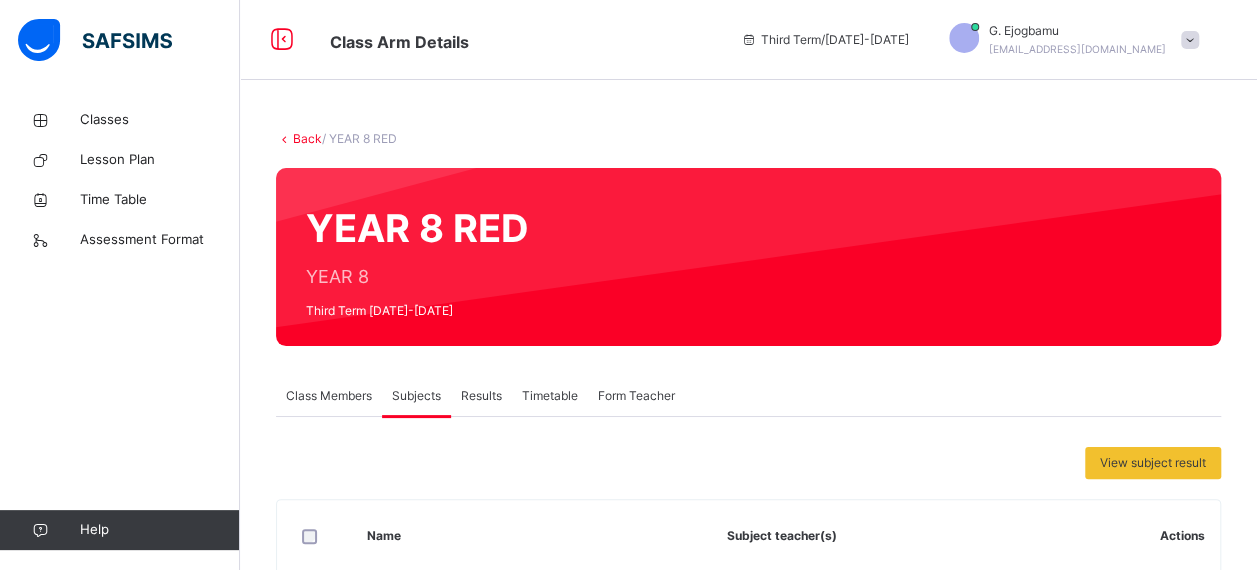 click on "Classes" at bounding box center (160, 120) 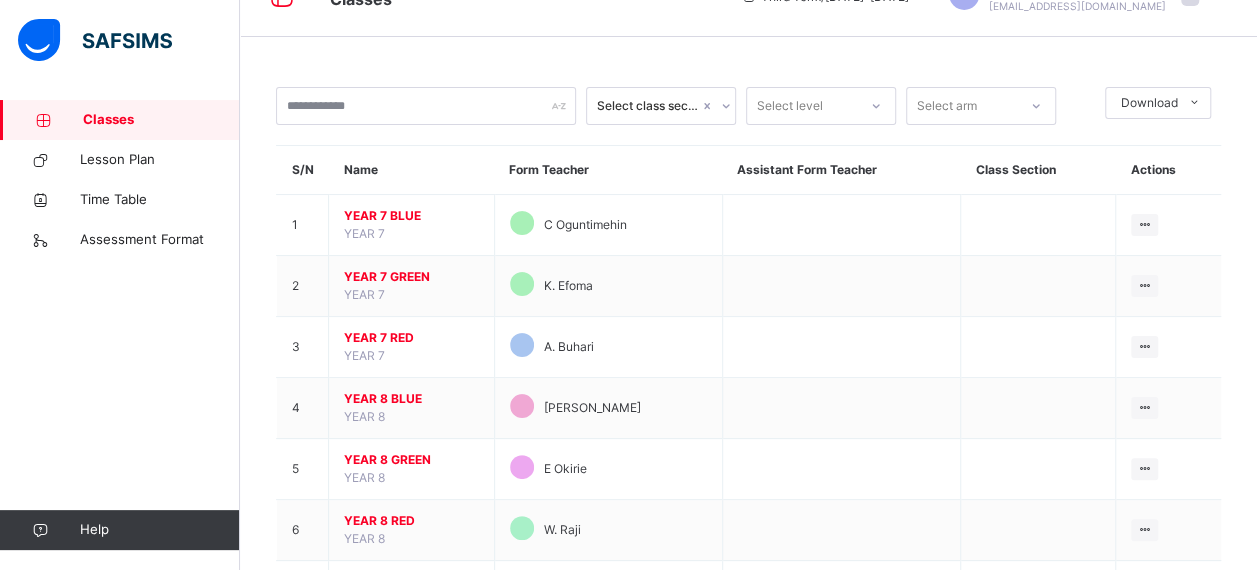scroll, scrollTop: 15, scrollLeft: 0, axis: vertical 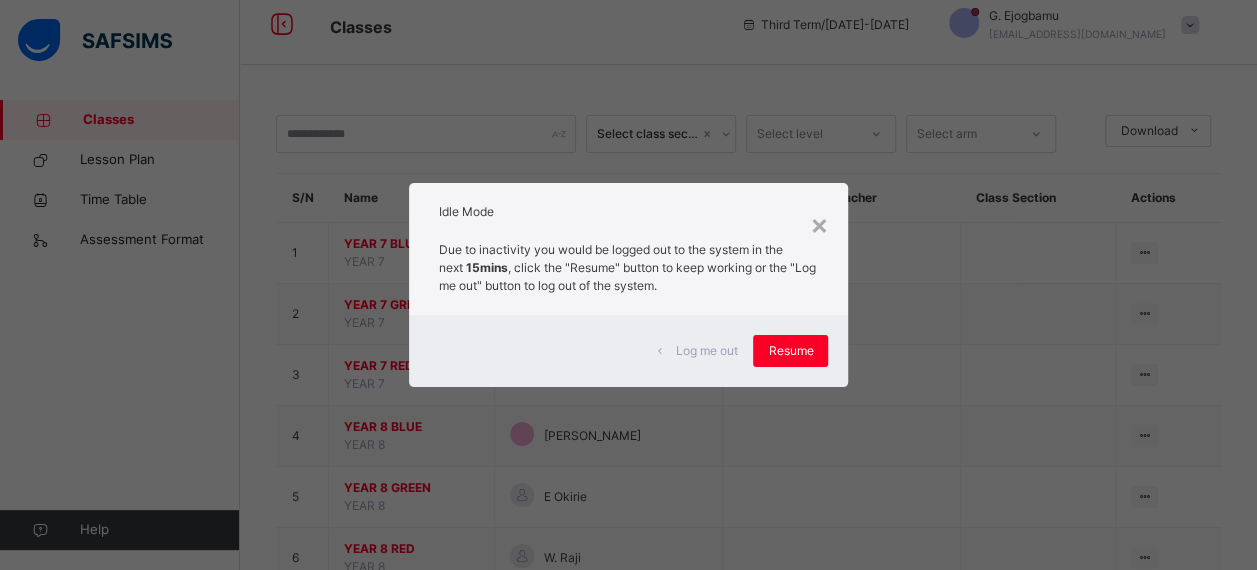 click on "× Idle Mode Due to inactivity you would be logged out to the system in the next   15mins , click the "Resume" button to keep working or the "Log me out" button to log out of the system. Log me out Resume" at bounding box center [628, 285] 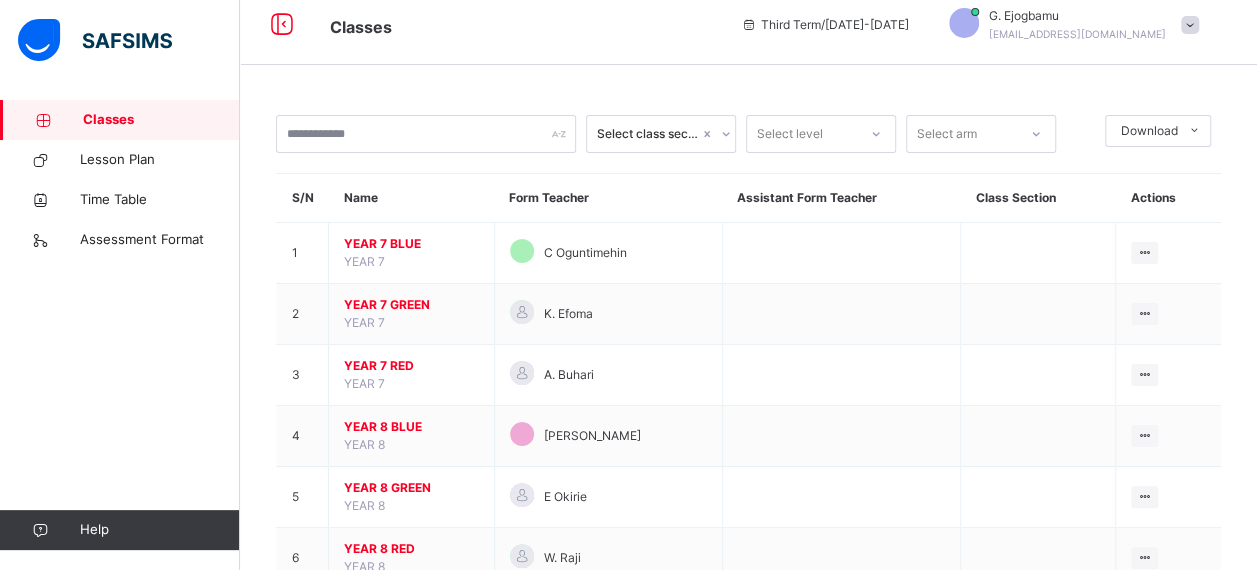 click on "YEAR 7   GREEN" at bounding box center (411, 305) 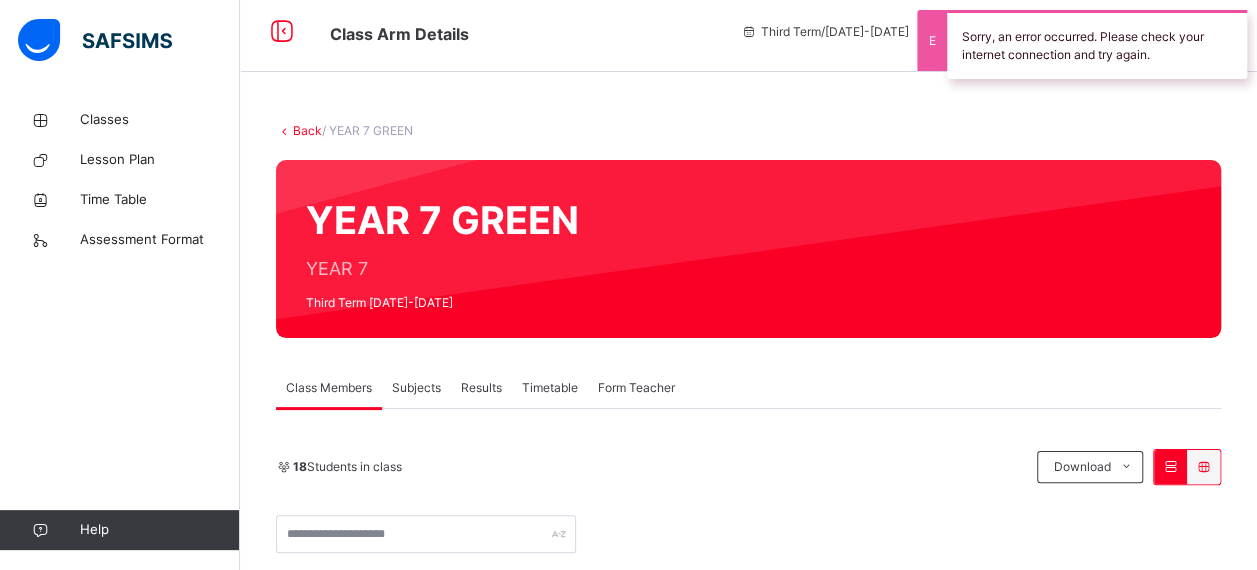 scroll, scrollTop: 15, scrollLeft: 0, axis: vertical 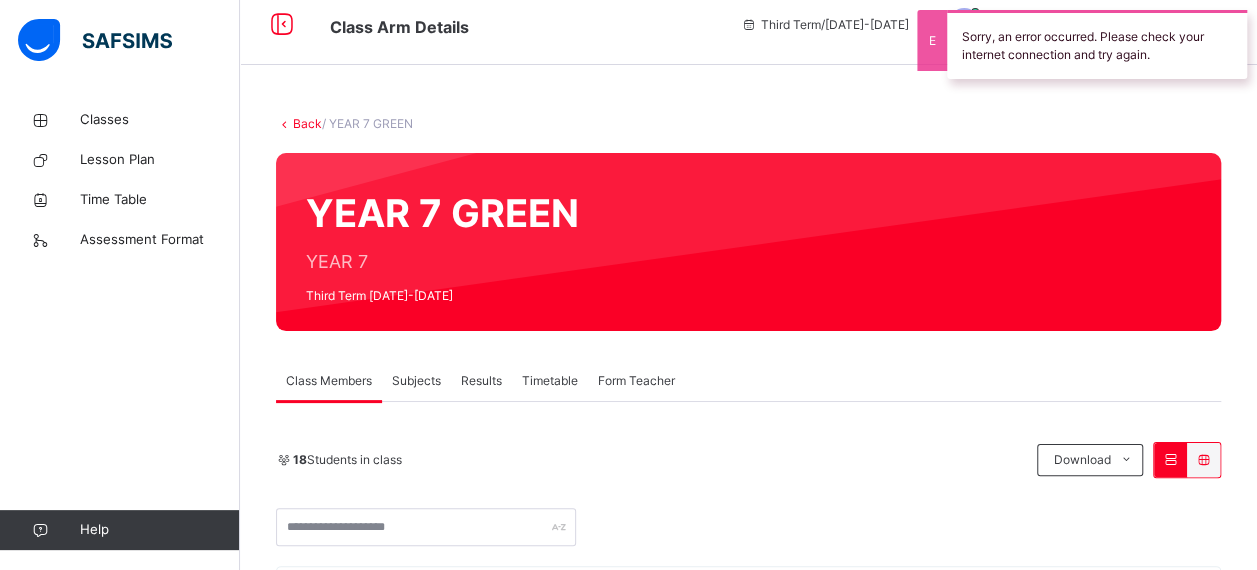 click on "Subjects" at bounding box center [416, 381] 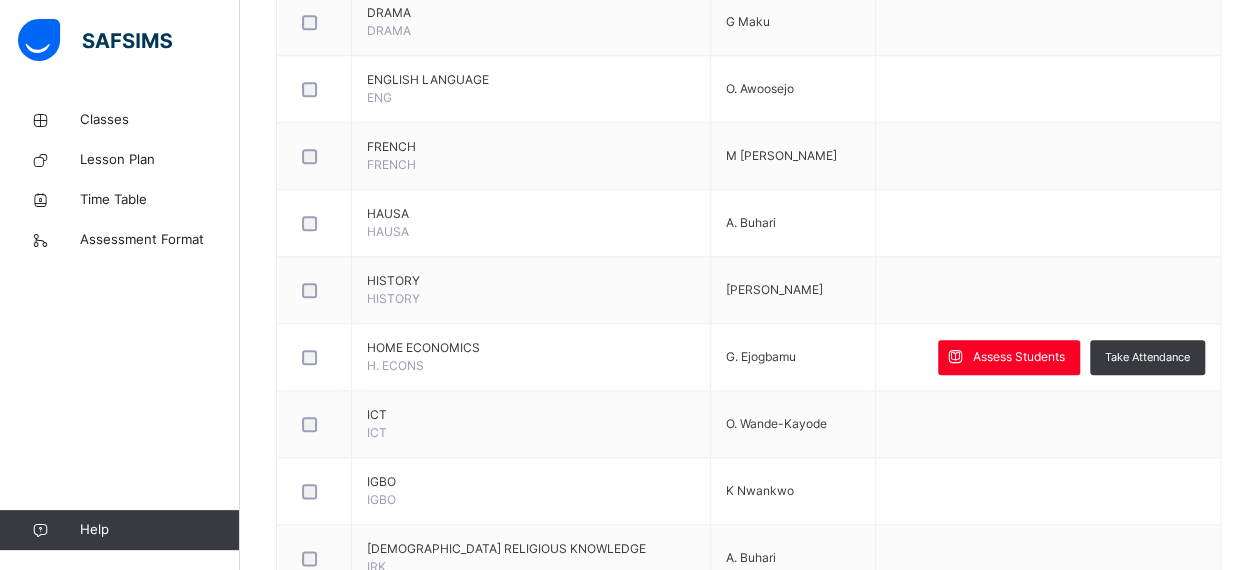 scroll, scrollTop: 923, scrollLeft: 0, axis: vertical 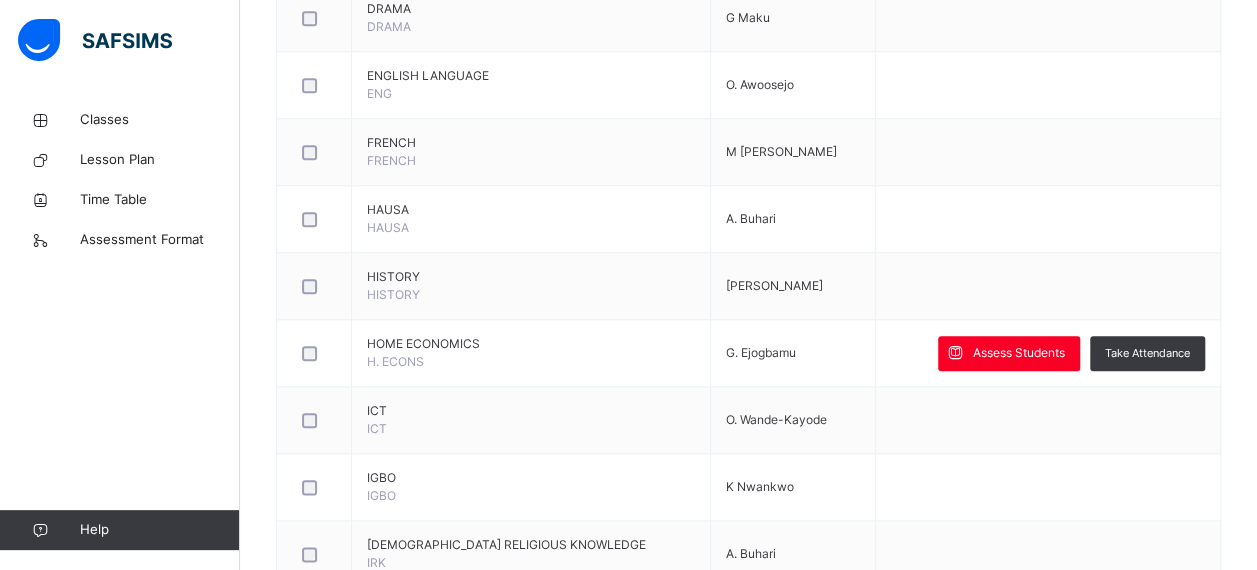 click on "Assess Students" at bounding box center [1019, 353] 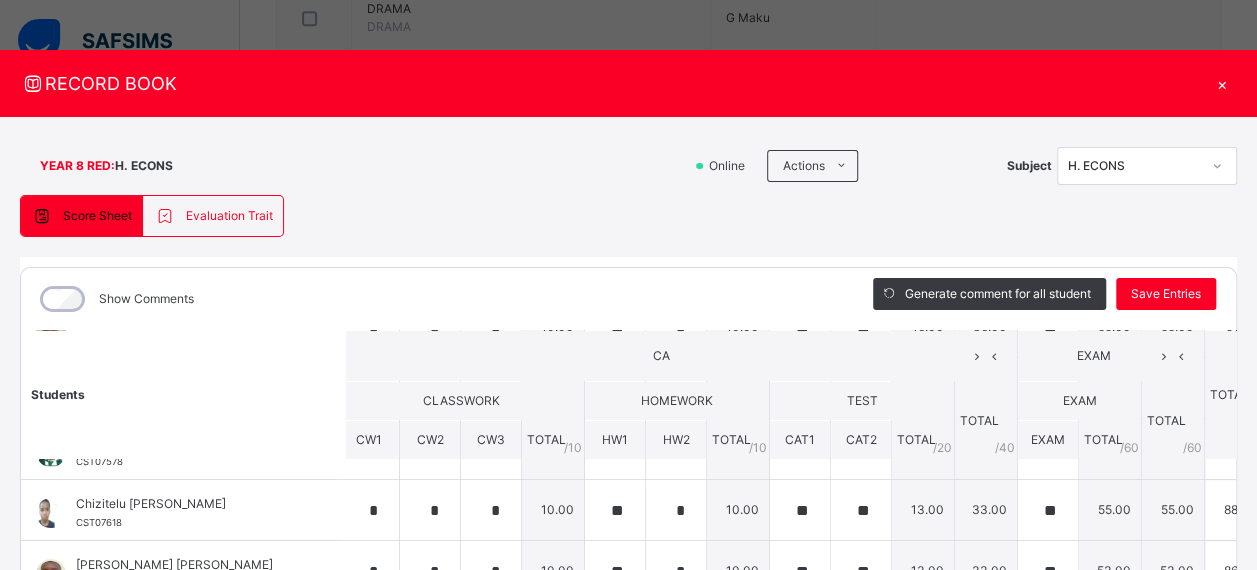 scroll, scrollTop: 227, scrollLeft: 8, axis: both 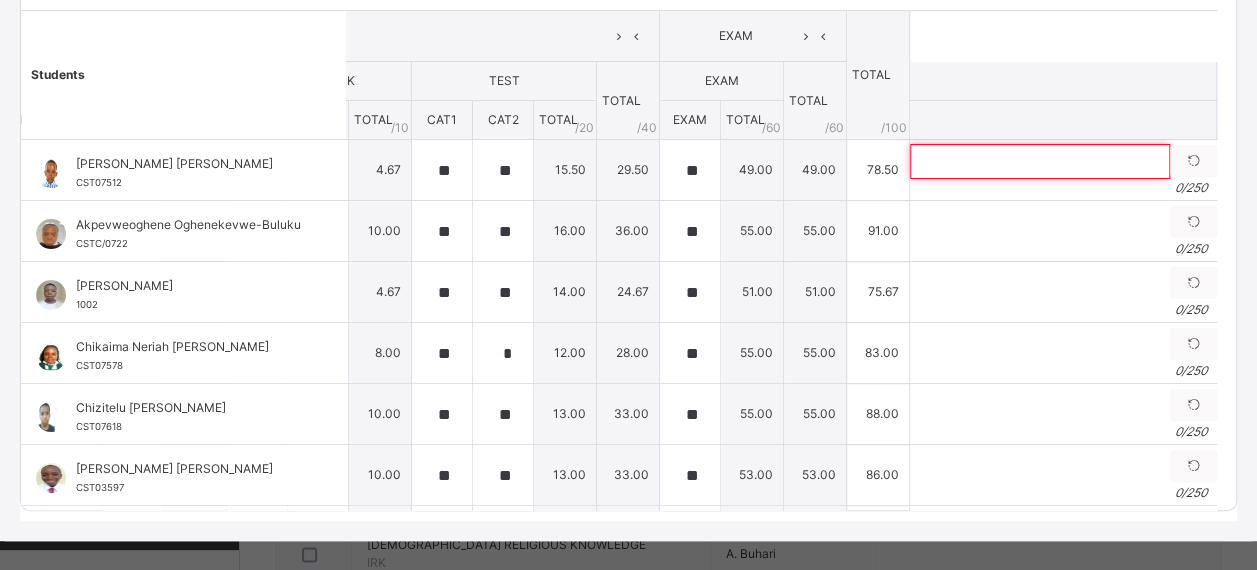 click at bounding box center [1040, 161] 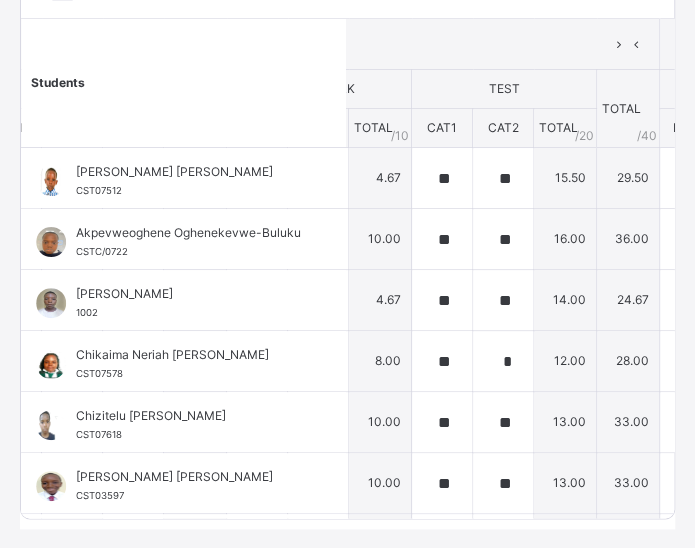 scroll, scrollTop: 320, scrollLeft: 0, axis: vertical 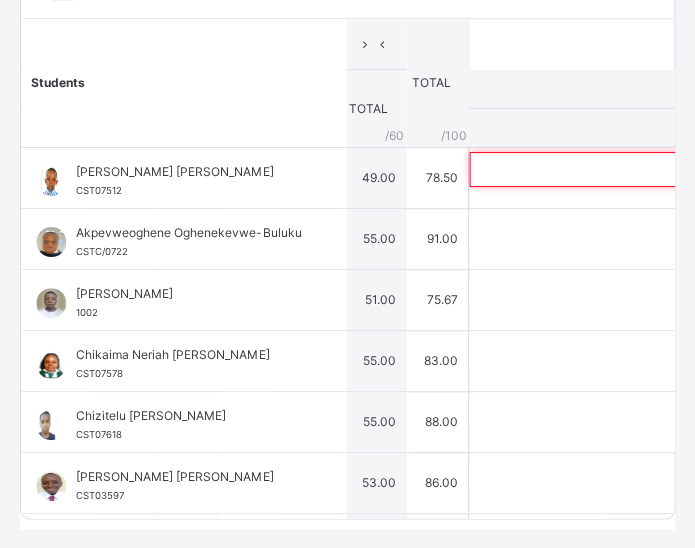 click on "0 / 250" at bounding box center (622, 196) 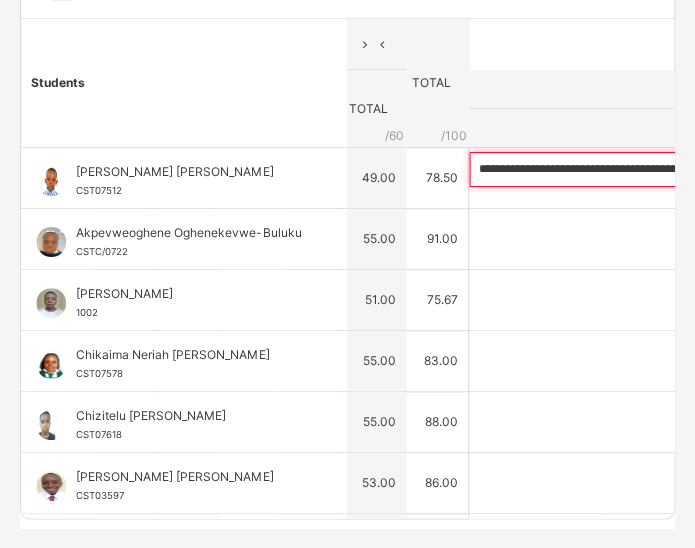 scroll, scrollTop: 0, scrollLeft: 518, axis: horizontal 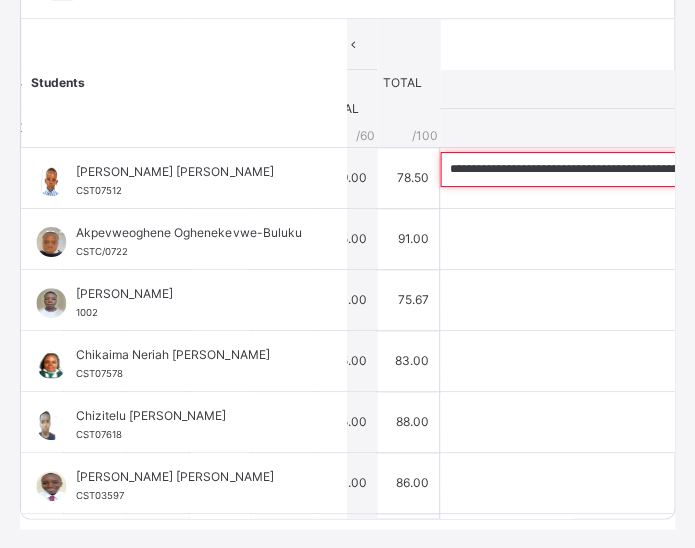 click on "**********" at bounding box center (570, 169) 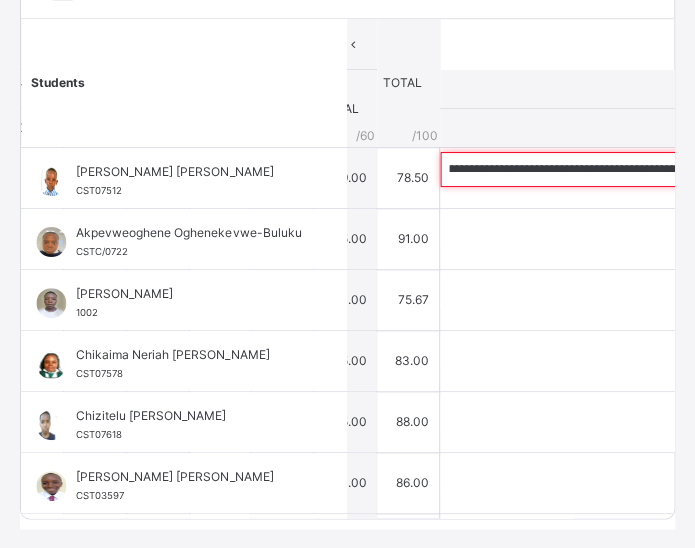 scroll, scrollTop: 0, scrollLeft: 190, axis: horizontal 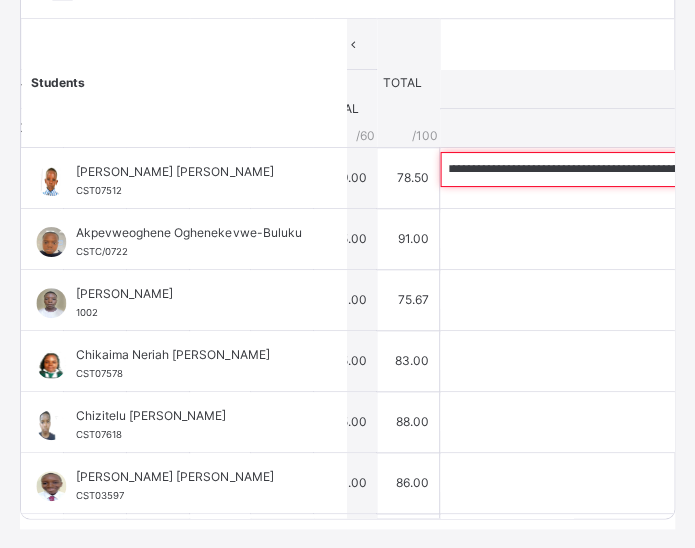 click on "**********" at bounding box center (570, 169) 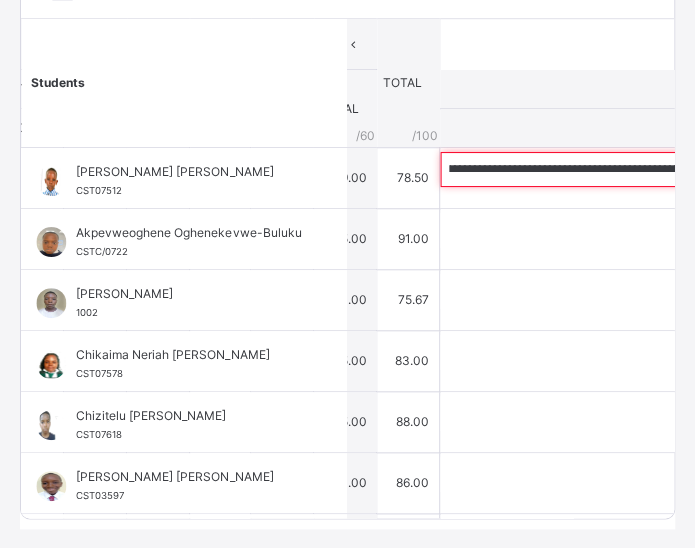 scroll, scrollTop: 0, scrollLeft: 290, axis: horizontal 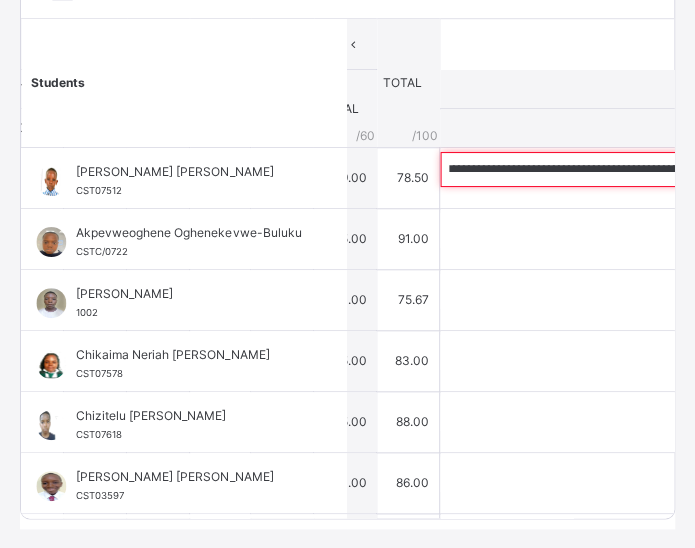 click on "**********" at bounding box center (570, 169) 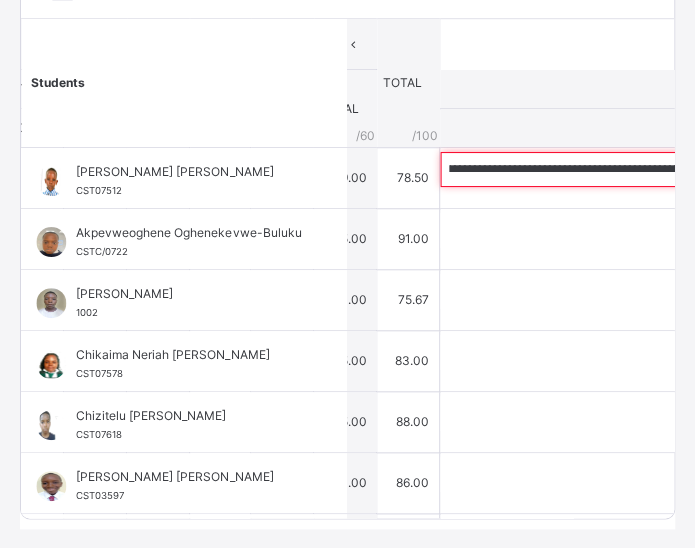scroll, scrollTop: 0, scrollLeft: 316, axis: horizontal 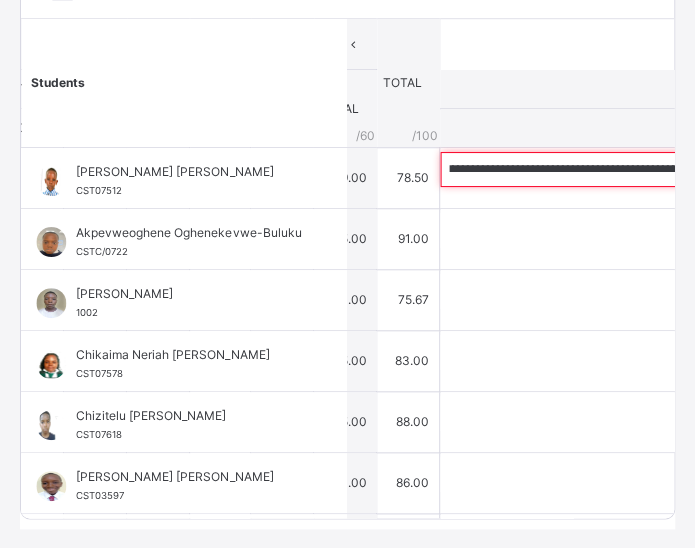 click on "**********" at bounding box center (570, 169) 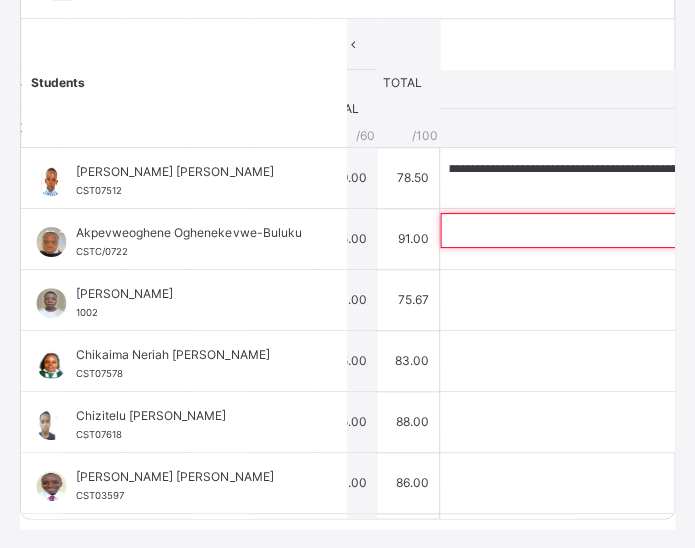 scroll, scrollTop: 0, scrollLeft: 0, axis: both 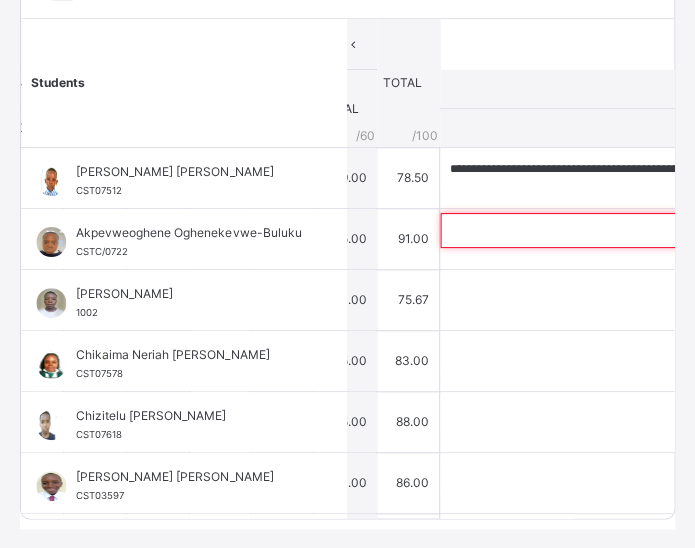 click at bounding box center [570, 230] 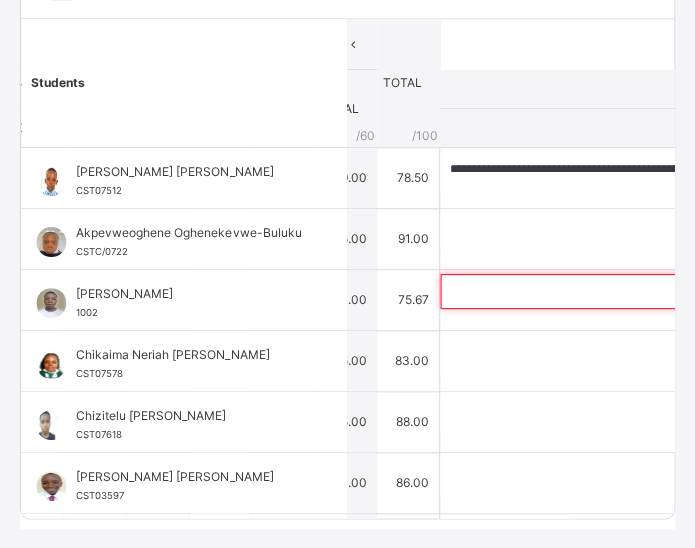 click at bounding box center (570, 291) 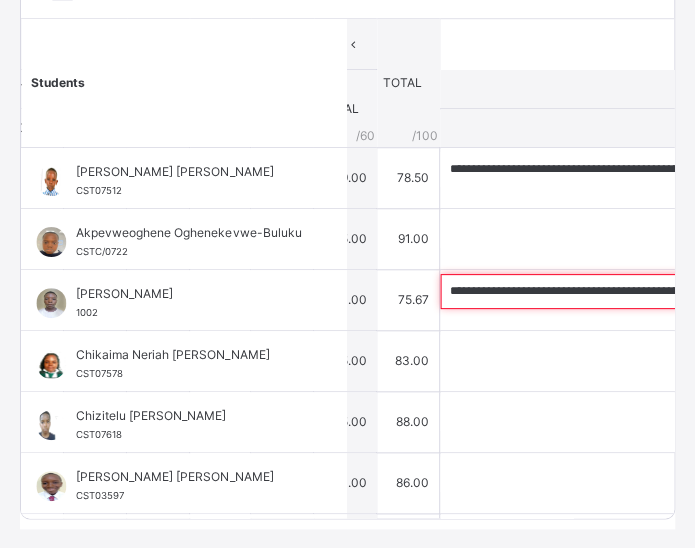 scroll, scrollTop: 0, scrollLeft: 484, axis: horizontal 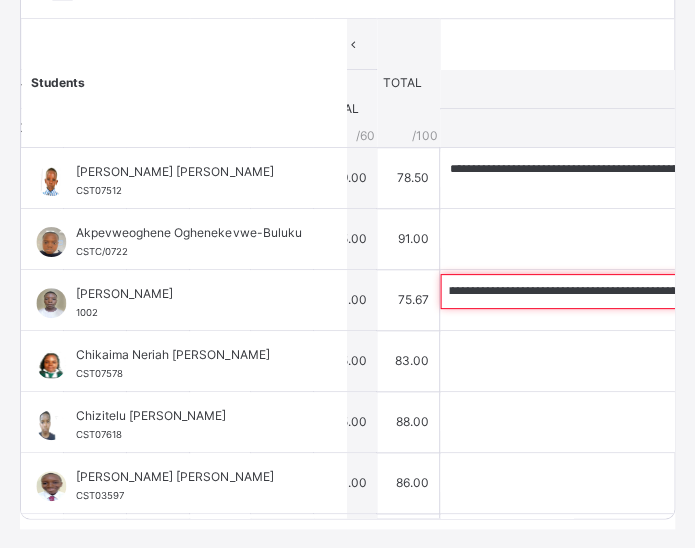 click on "**********" at bounding box center (570, 291) 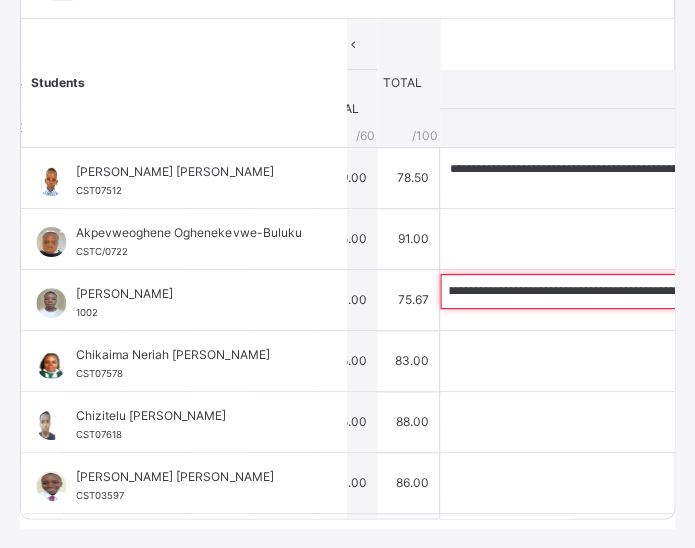 scroll, scrollTop: 0, scrollLeft: 0, axis: both 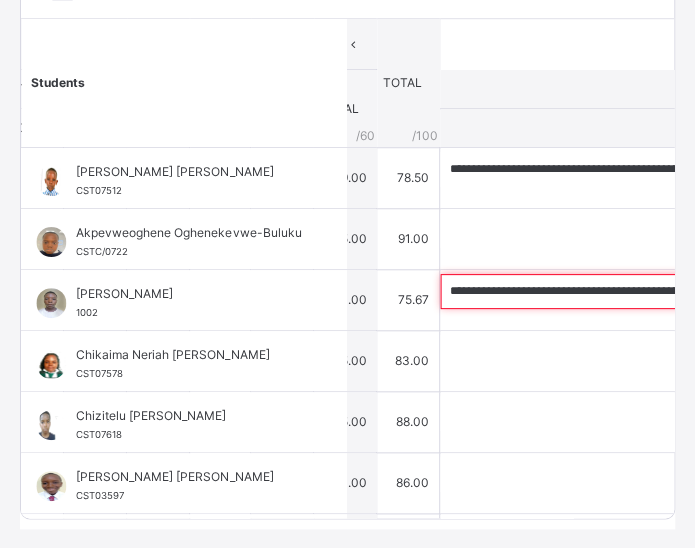 click on "**********" at bounding box center (570, 291) 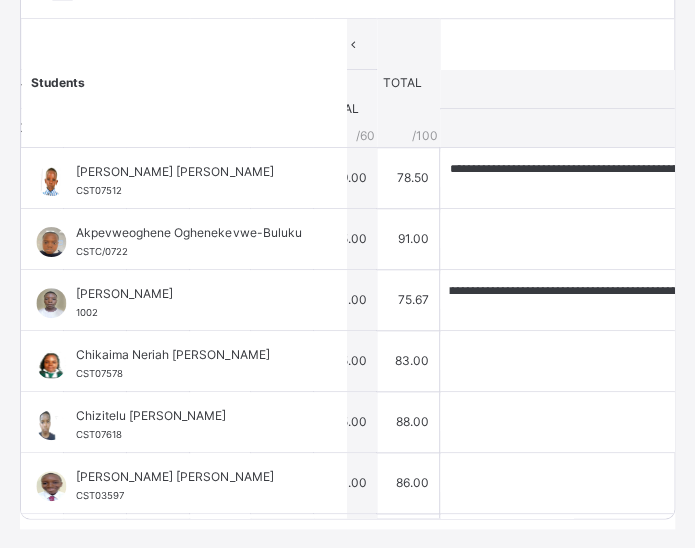 scroll, scrollTop: 0, scrollLeft: 0, axis: both 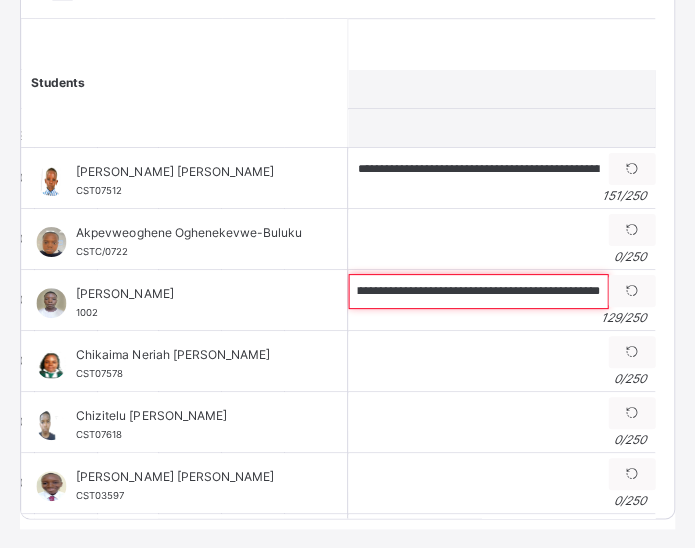 drag, startPoint x: 476, startPoint y: 287, endPoint x: 688, endPoint y: 313, distance: 213.5884 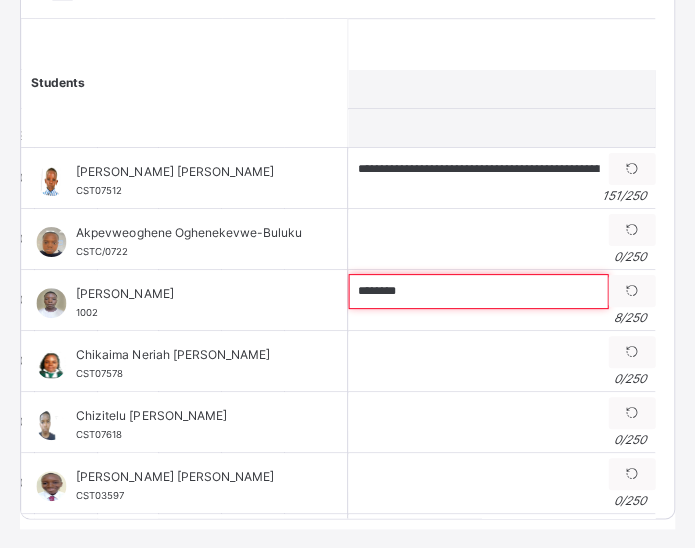scroll, scrollTop: 0, scrollLeft: 0, axis: both 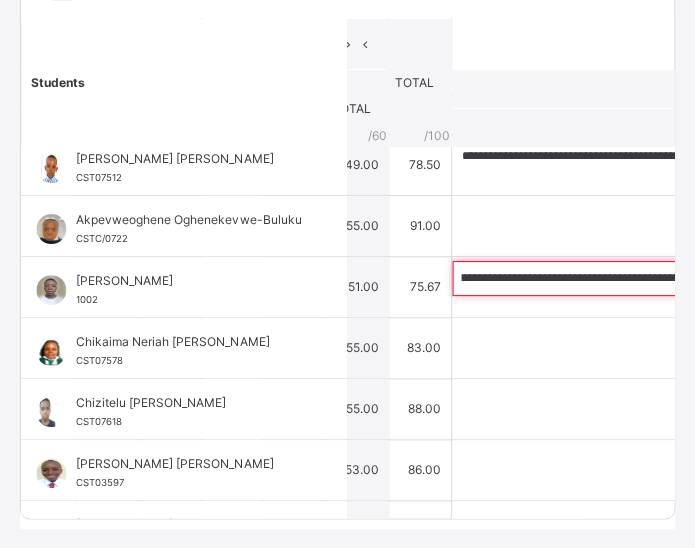 click on "**********" at bounding box center [582, 278] 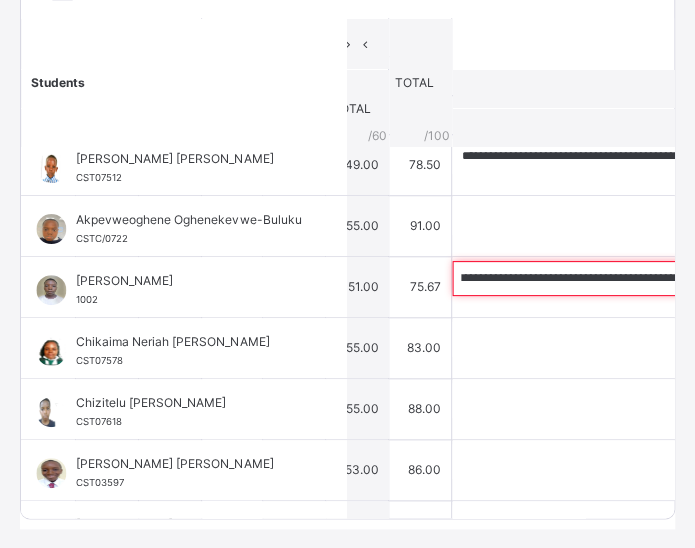 scroll, scrollTop: 0, scrollLeft: 567, axis: horizontal 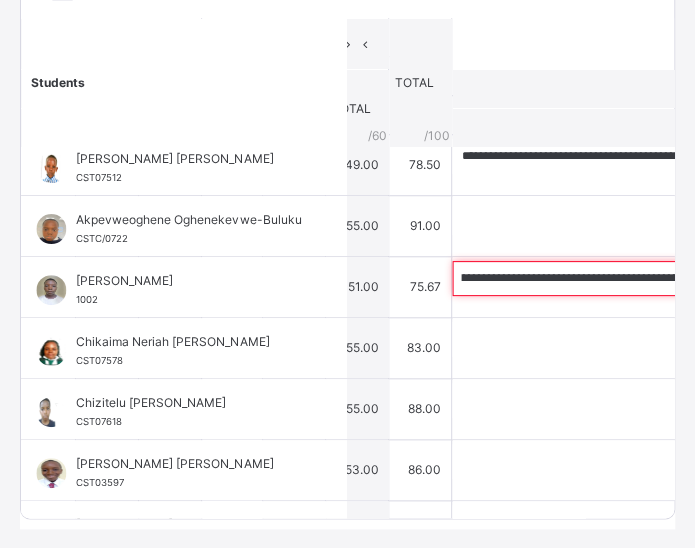 click on "**********" at bounding box center (582, 278) 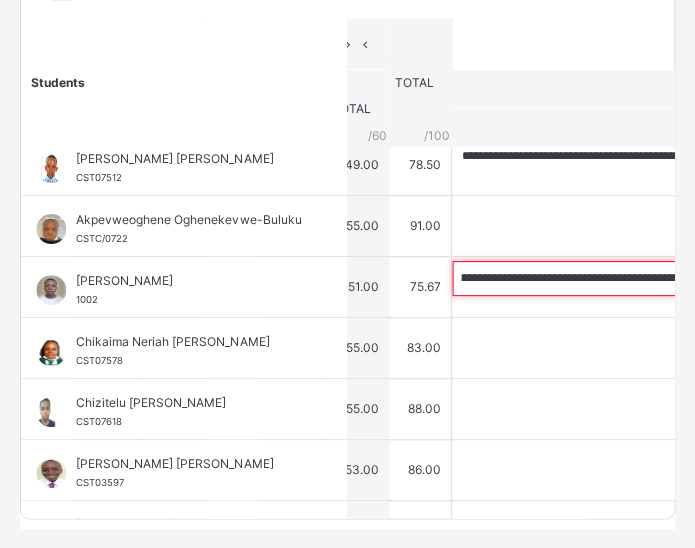 scroll, scrollTop: 0, scrollLeft: 854, axis: horizontal 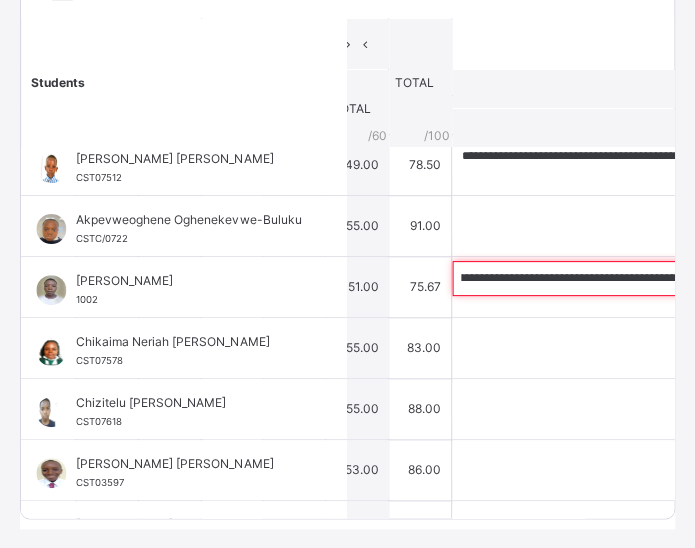 click on "**********" at bounding box center [582, 278] 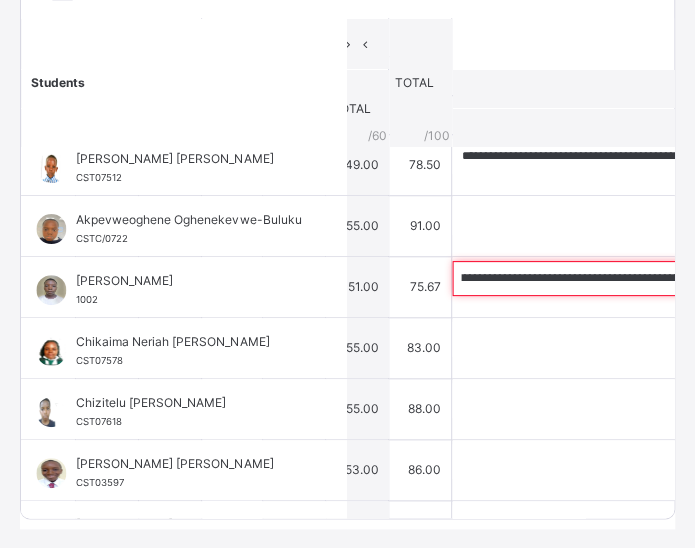 scroll, scrollTop: 0, scrollLeft: 1006, axis: horizontal 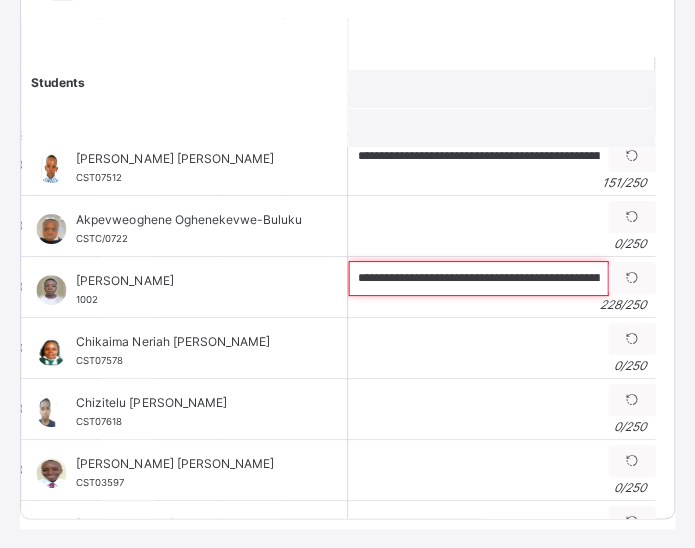 drag, startPoint x: 554, startPoint y: 279, endPoint x: 361, endPoint y: 272, distance: 193.1269 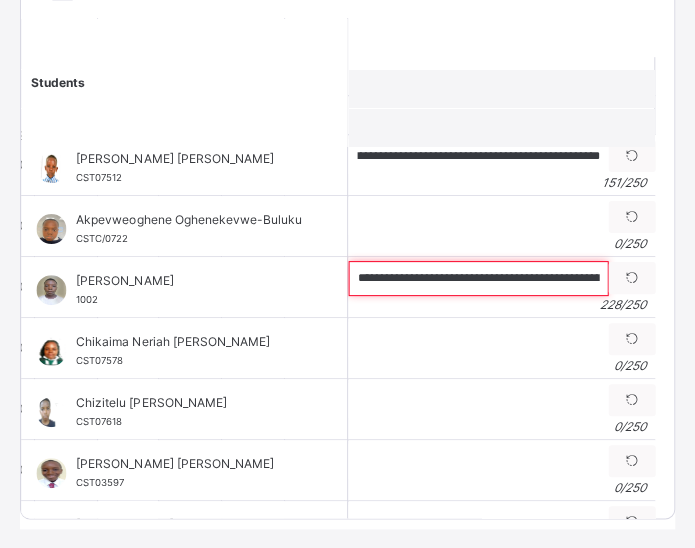 scroll, scrollTop: 0, scrollLeft: 607, axis: horizontal 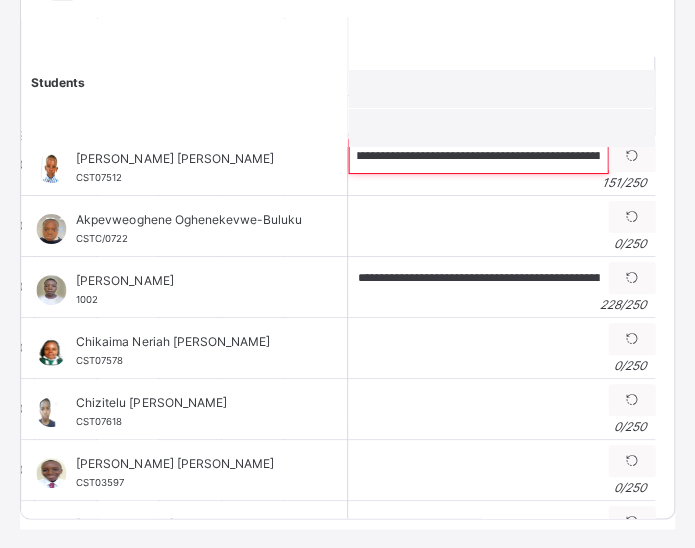 drag, startPoint x: 555, startPoint y: 151, endPoint x: 401, endPoint y: 153, distance: 154.01299 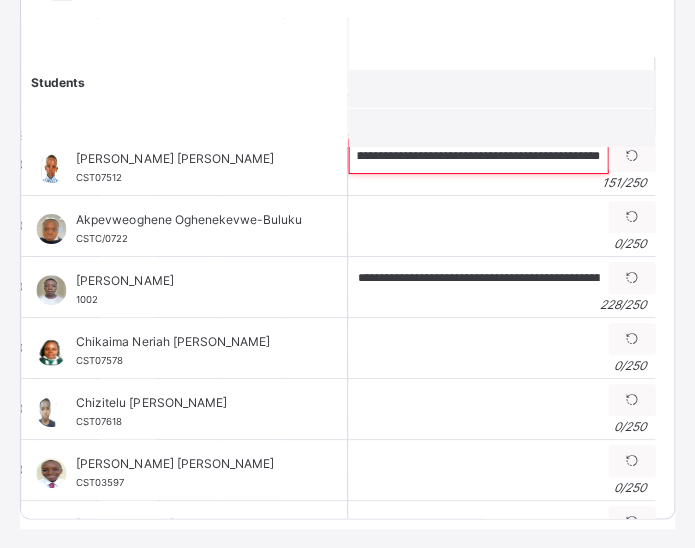 scroll, scrollTop: 0, scrollLeft: 117, axis: horizontal 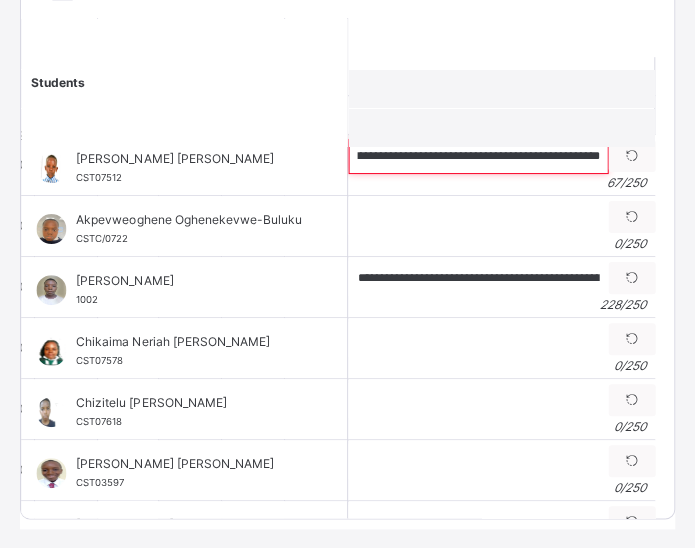 paste 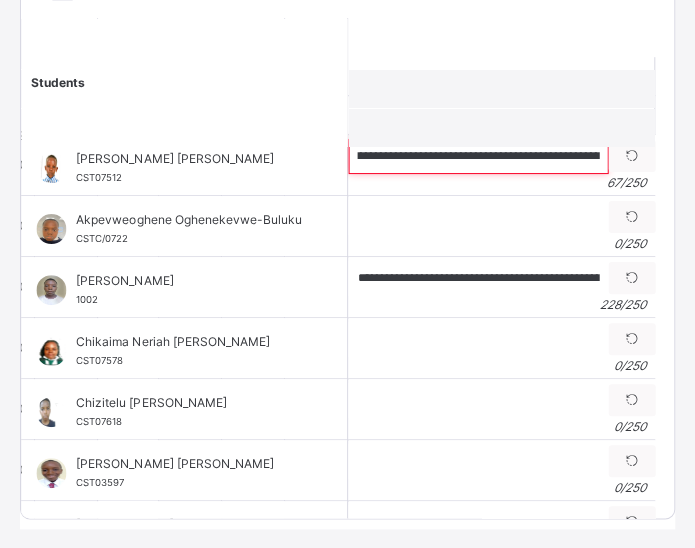 scroll, scrollTop: 0, scrollLeft: 116, axis: horizontal 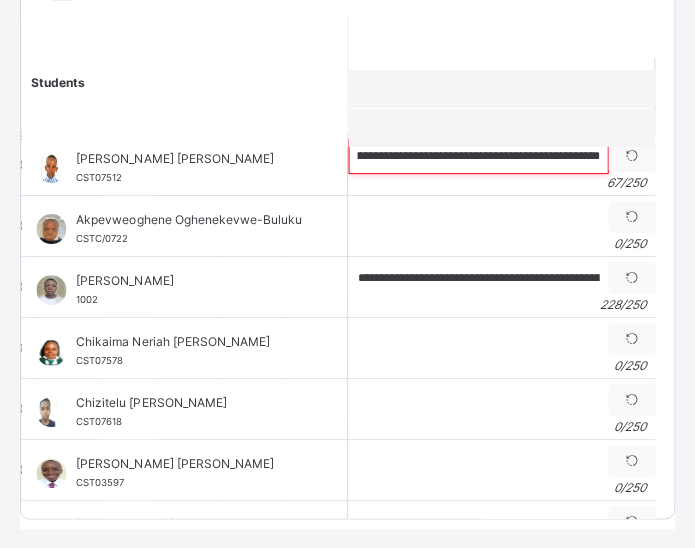 paste 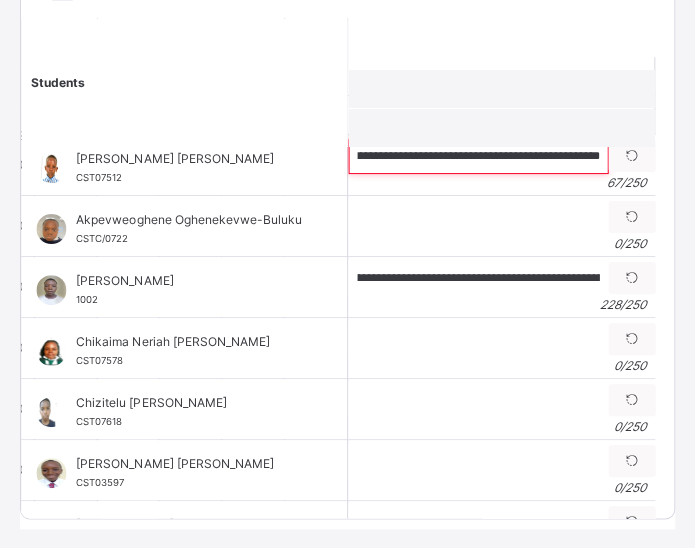 scroll, scrollTop: 0, scrollLeft: 166, axis: horizontal 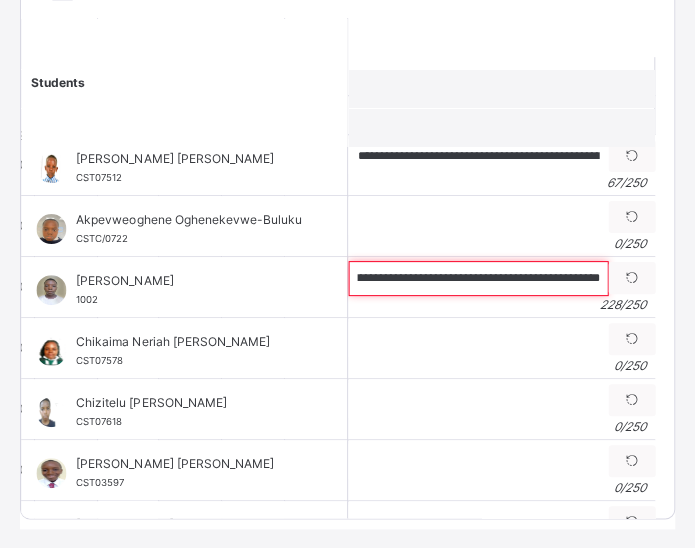 drag, startPoint x: 470, startPoint y: 275, endPoint x: 558, endPoint y: 281, distance: 88.20431 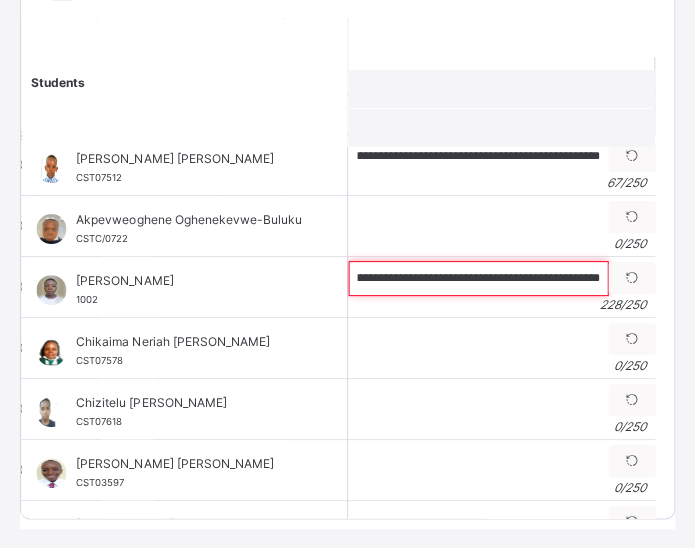 scroll, scrollTop: 0, scrollLeft: 116, axis: horizontal 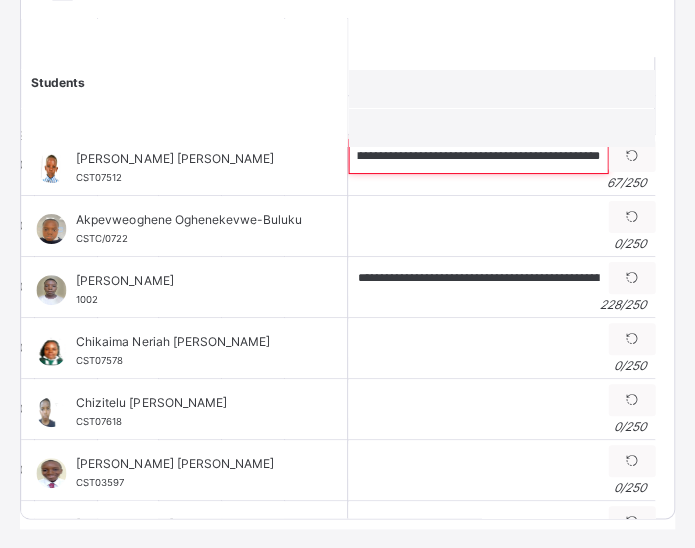 click on "**********" at bounding box center [478, 156] 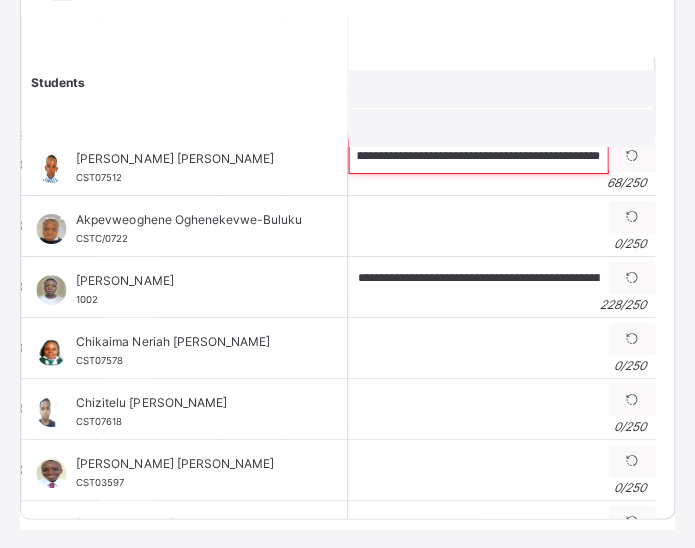 paste on "**********" 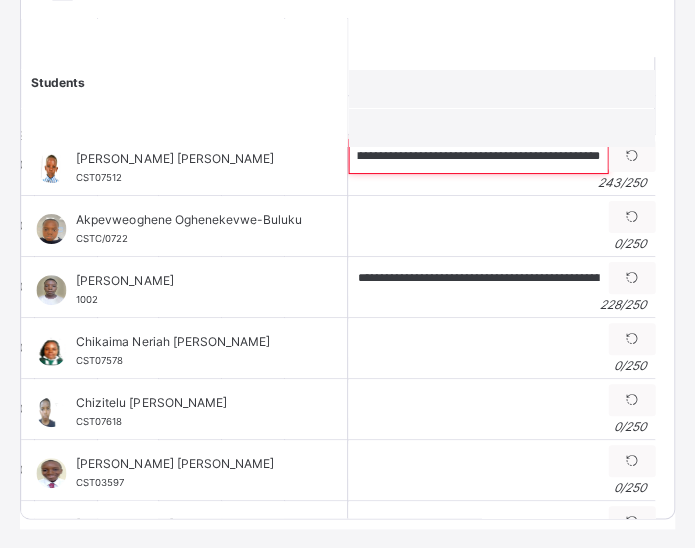 scroll, scrollTop: 0, scrollLeft: 1112, axis: horizontal 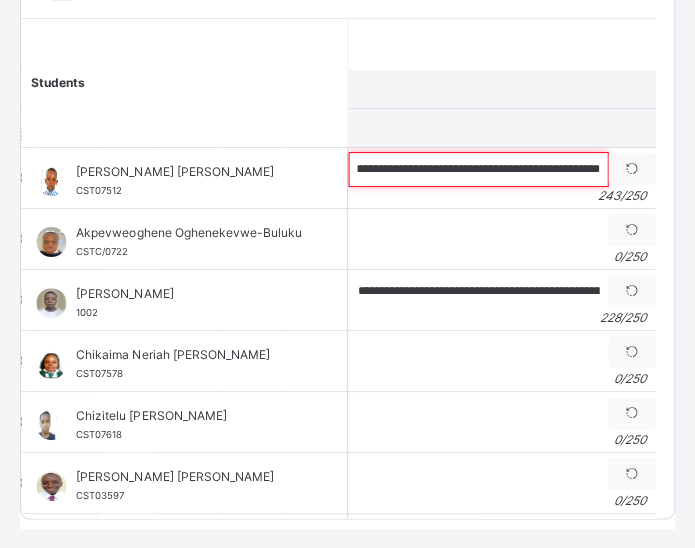 drag, startPoint x: 456, startPoint y: 167, endPoint x: 652, endPoint y: 174, distance: 196.12495 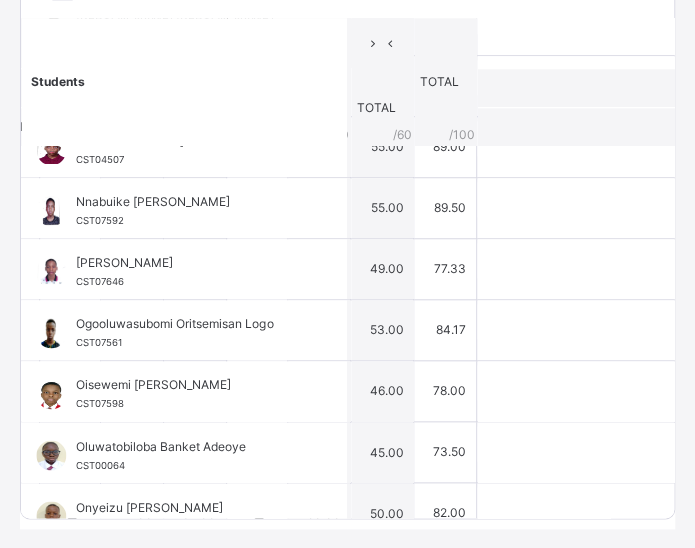 scroll, scrollTop: 642, scrollLeft: 799, axis: both 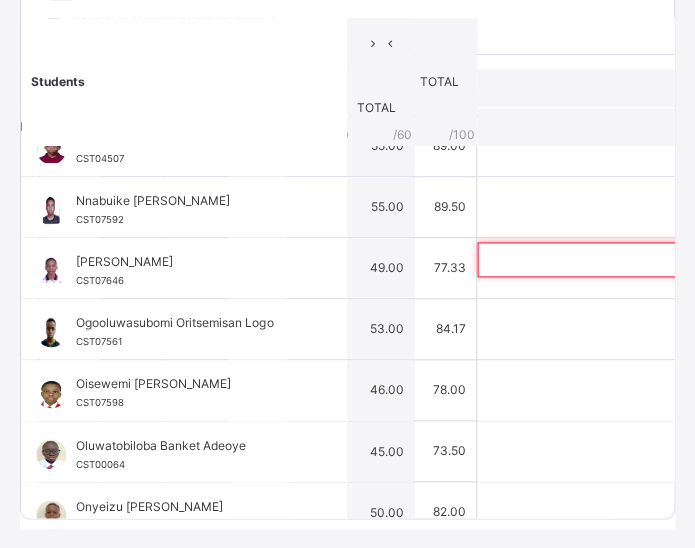 click at bounding box center (607, 259) 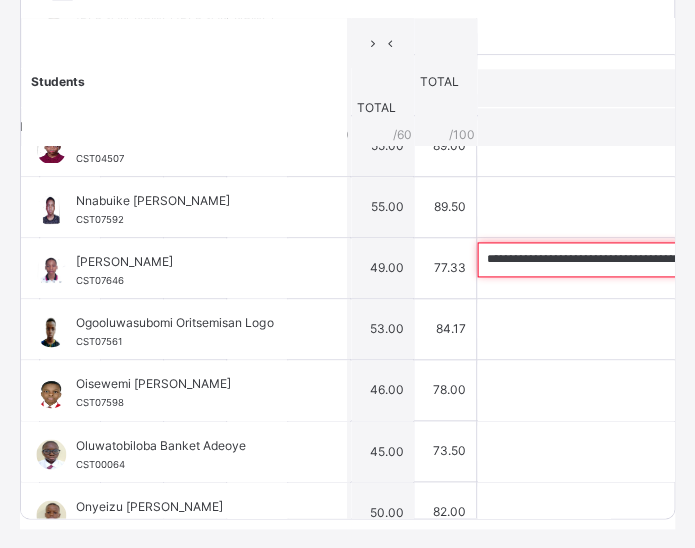 scroll, scrollTop: 0, scrollLeft: 1068, axis: horizontal 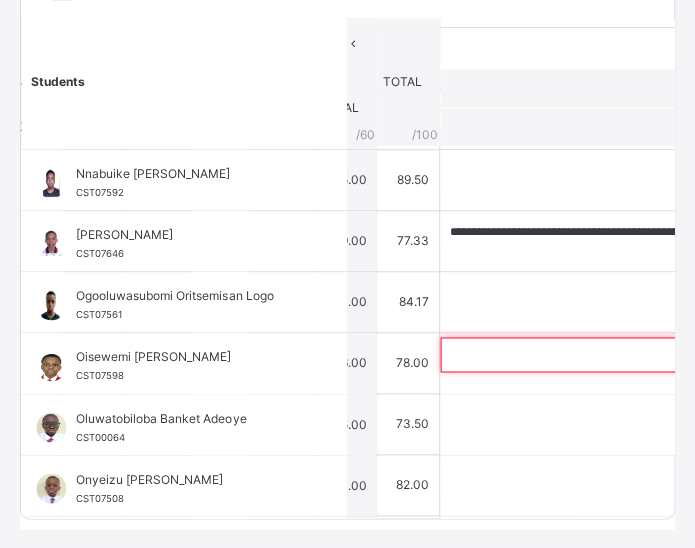 click at bounding box center [570, 354] 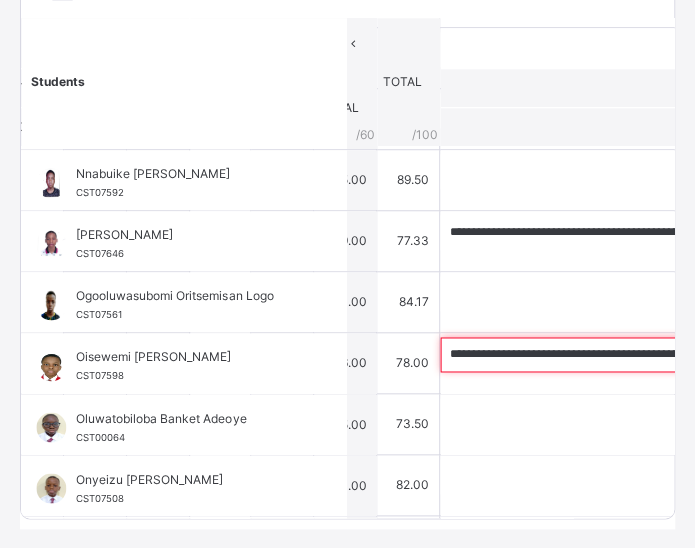 scroll, scrollTop: 0, scrollLeft: 1068, axis: horizontal 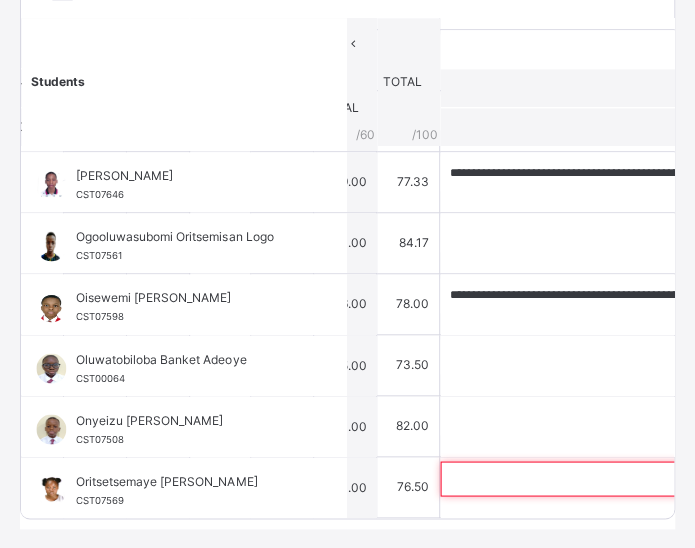 click at bounding box center [570, 478] 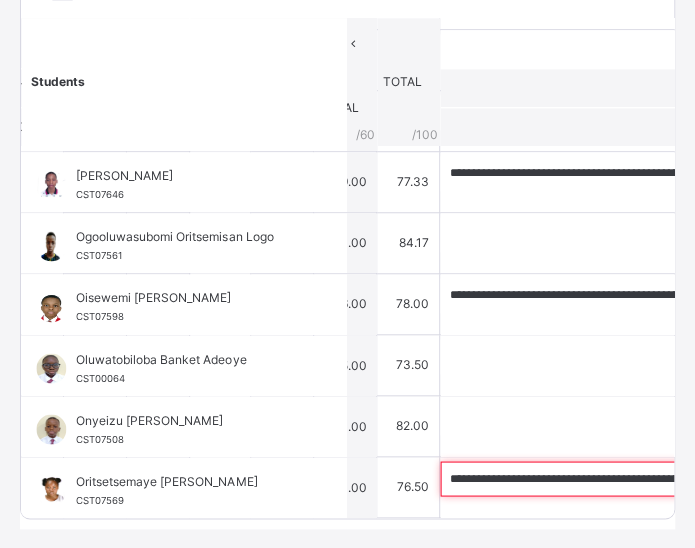scroll, scrollTop: 0, scrollLeft: 1068, axis: horizontal 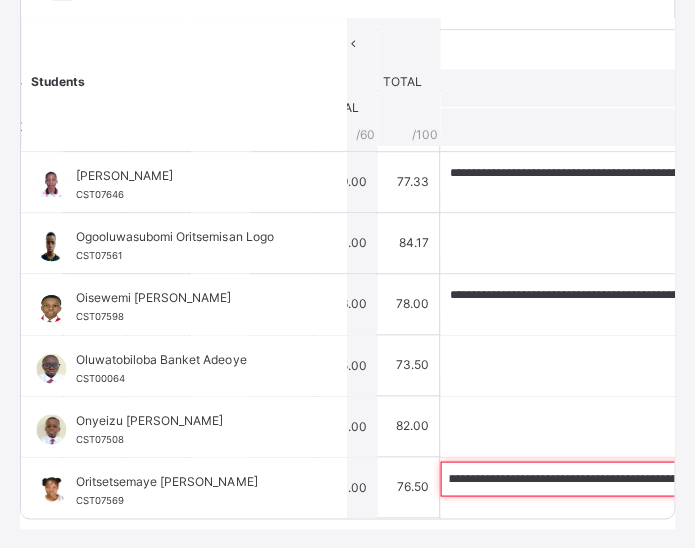 click on "**********" at bounding box center (570, 478) 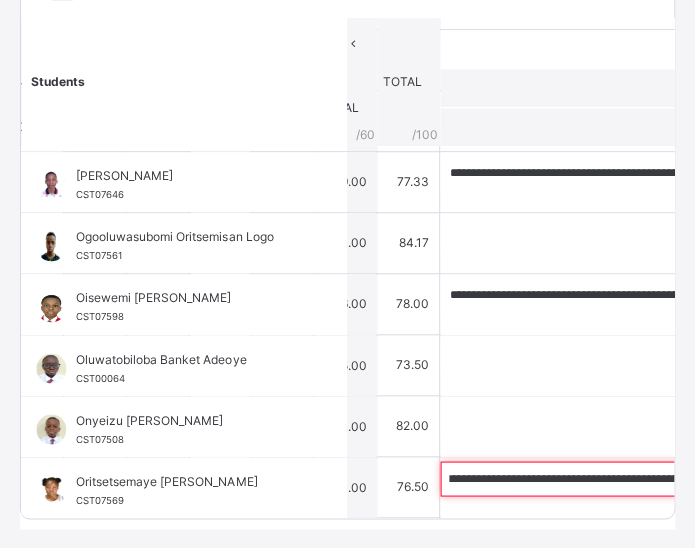 scroll, scrollTop: 0, scrollLeft: 486, axis: horizontal 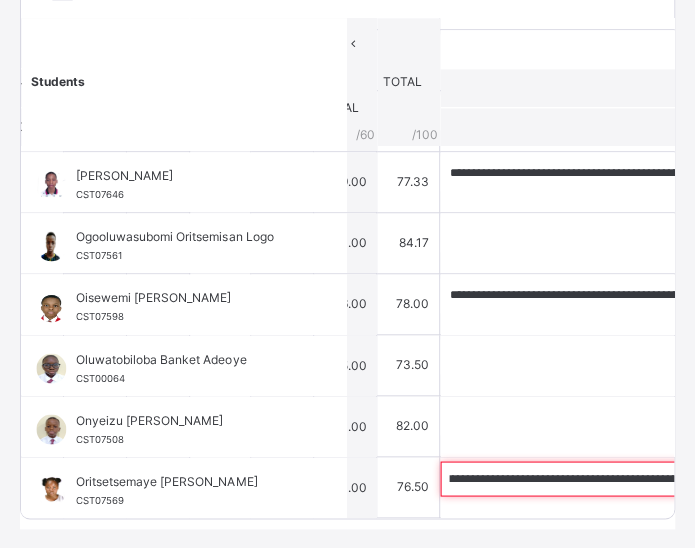 click on "**********" at bounding box center (570, 478) 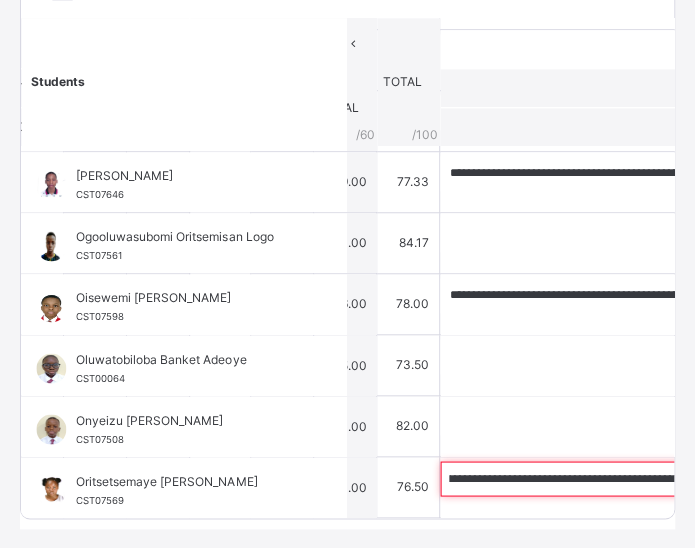 scroll, scrollTop: 0, scrollLeft: 172, axis: horizontal 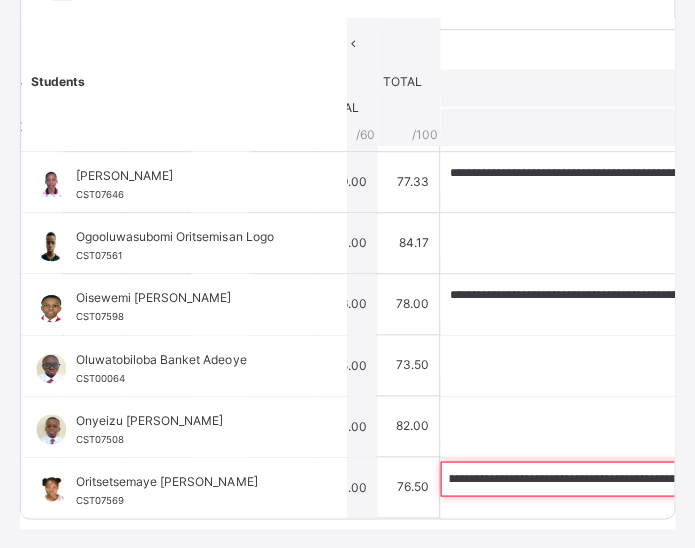 click on "**********" at bounding box center (570, 478) 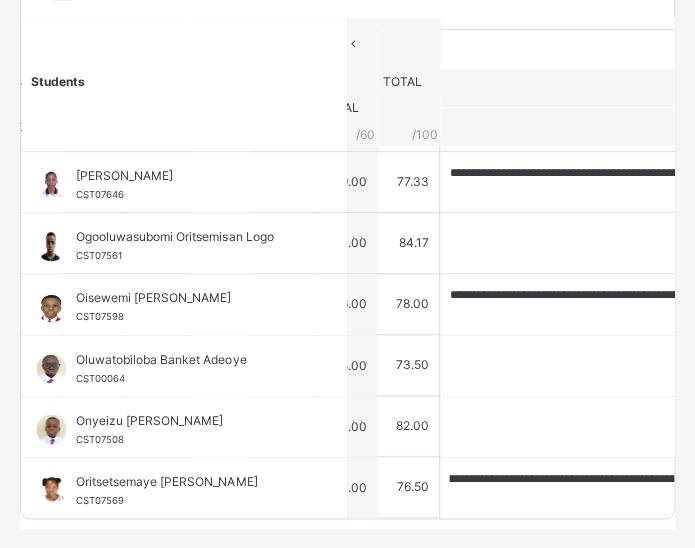 scroll, scrollTop: 0, scrollLeft: 0, axis: both 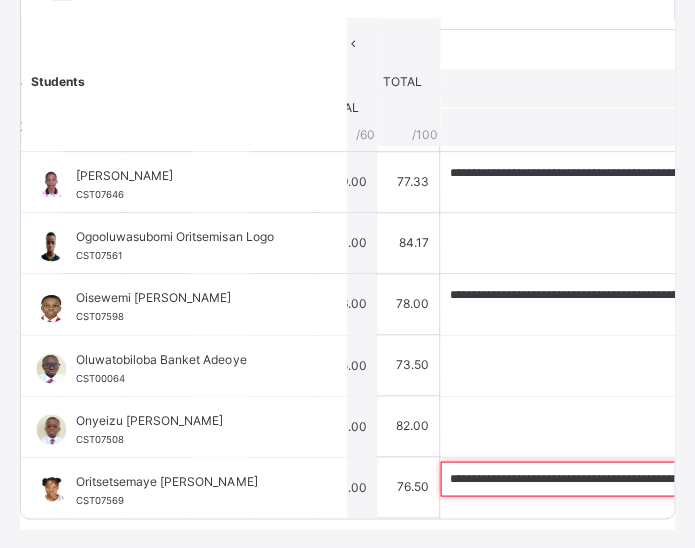 click on "**********" at bounding box center [570, 478] 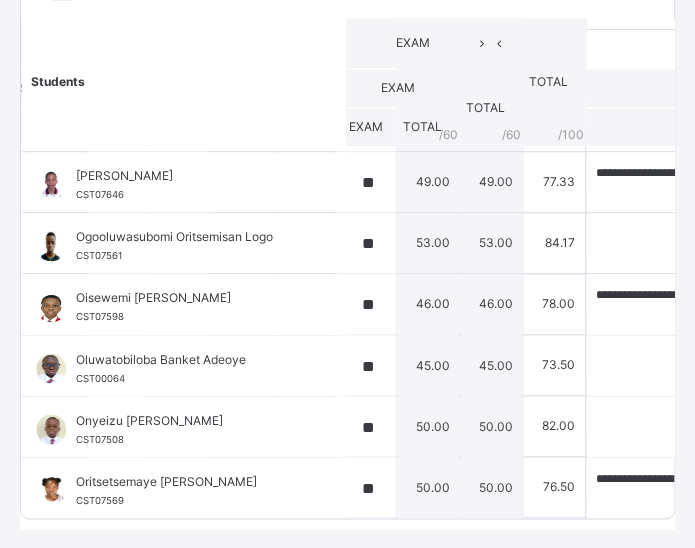 scroll, scrollTop: 736, scrollLeft: 698, axis: both 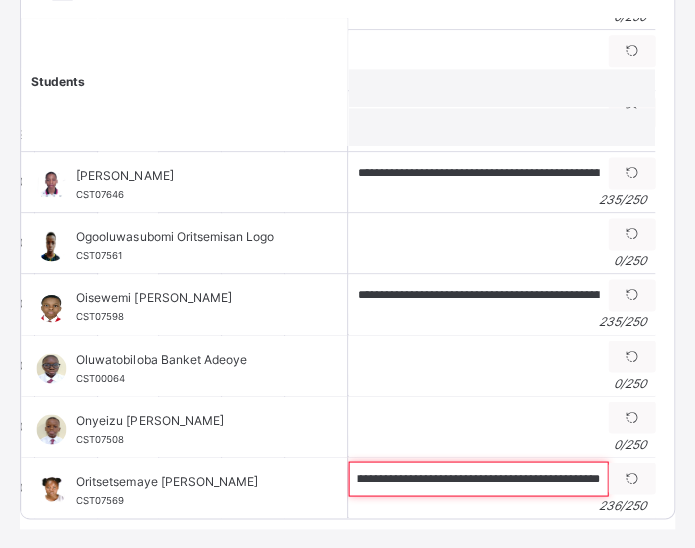 drag, startPoint x: 542, startPoint y: 463, endPoint x: 668, endPoint y: 461, distance: 126.01587 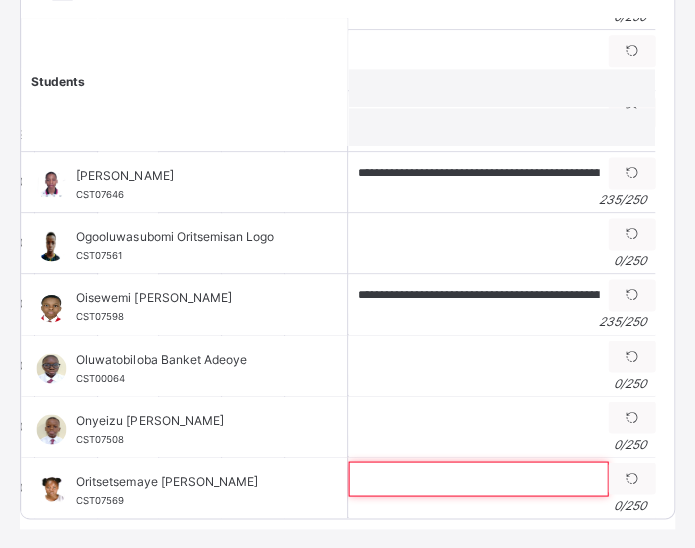 scroll, scrollTop: 0, scrollLeft: 0, axis: both 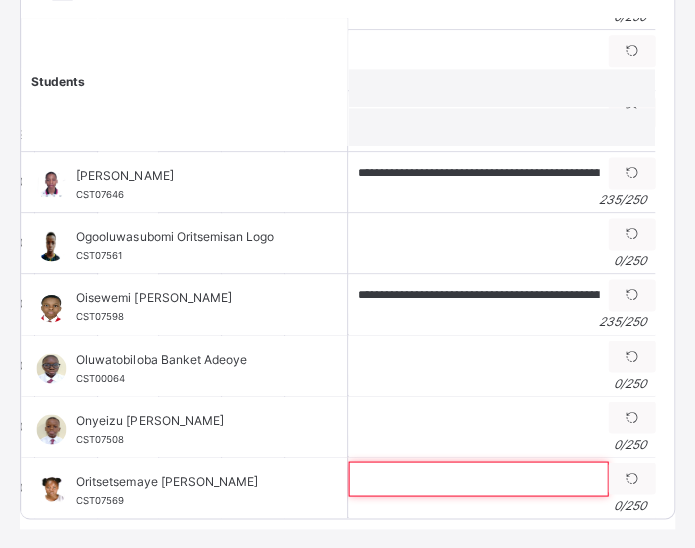 click at bounding box center (478, 478) 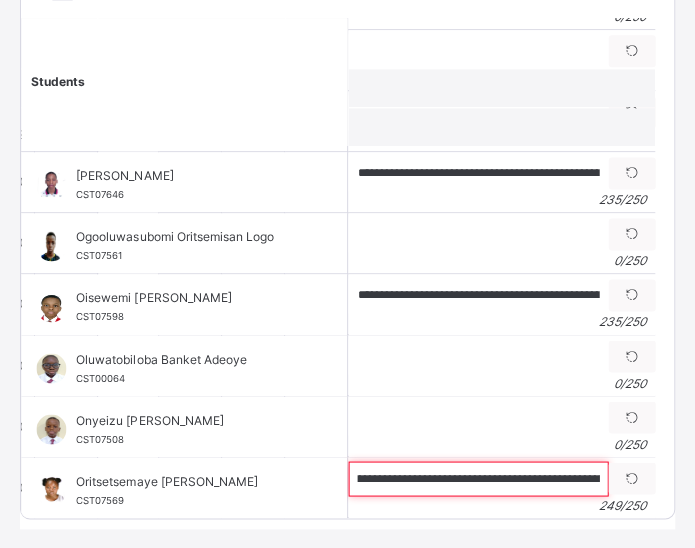 scroll, scrollTop: 0, scrollLeft: 0, axis: both 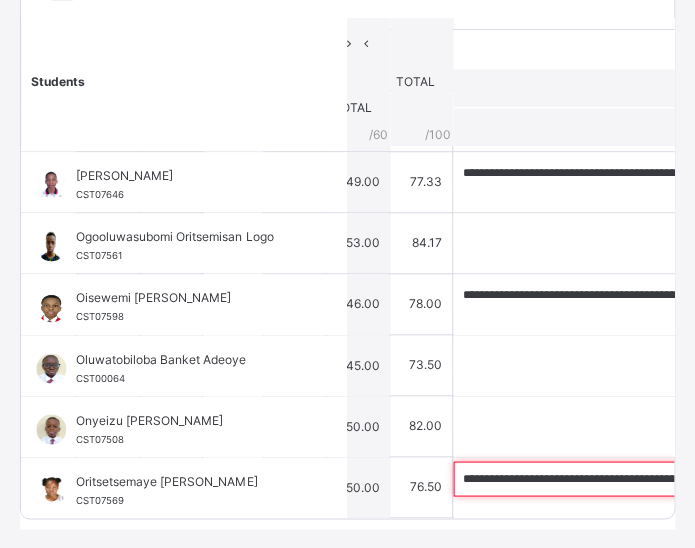 click on "**********" at bounding box center (583, 478) 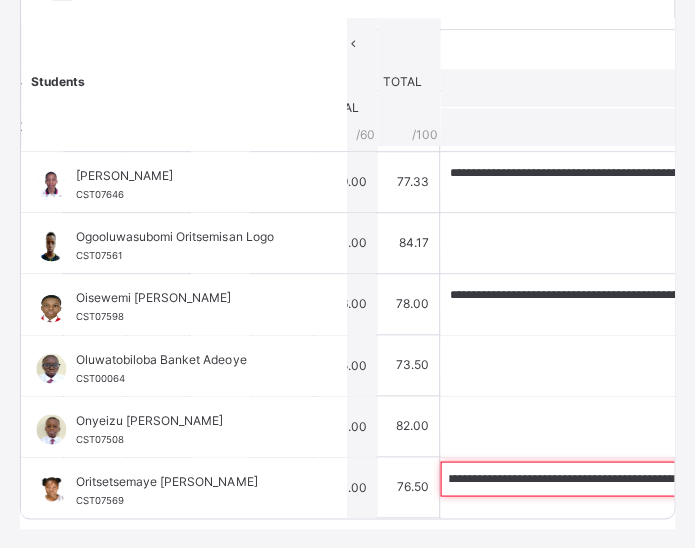 scroll, scrollTop: 0, scrollLeft: 0, axis: both 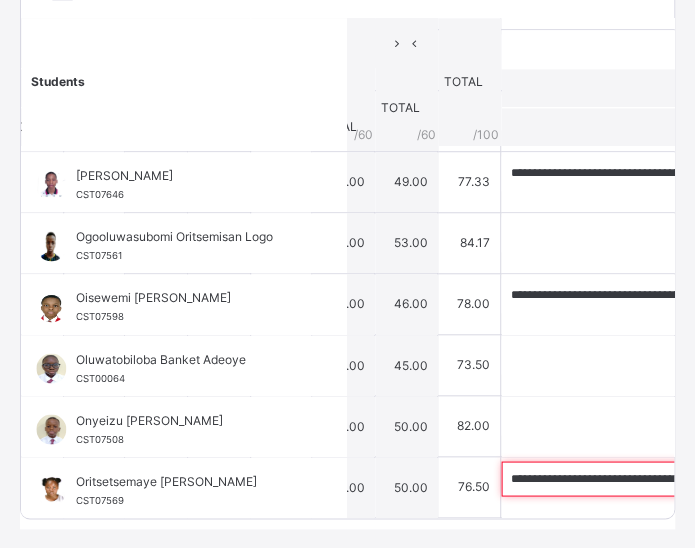 click on "**********" at bounding box center (631, 478) 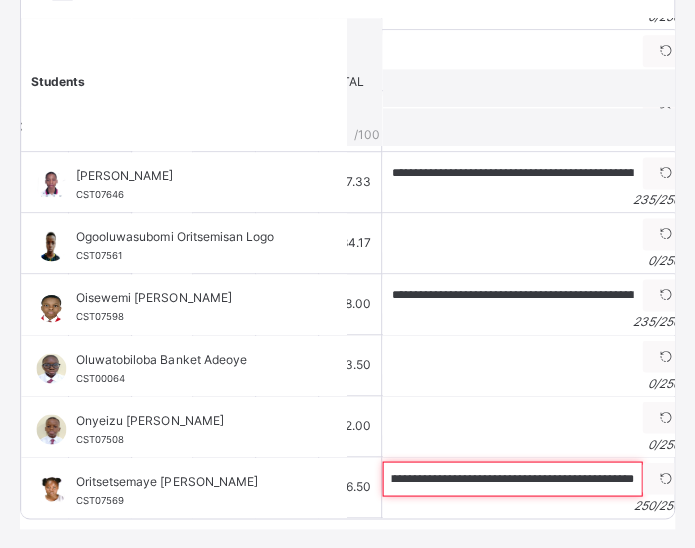 scroll, scrollTop: 735, scrollLeft: 894, axis: both 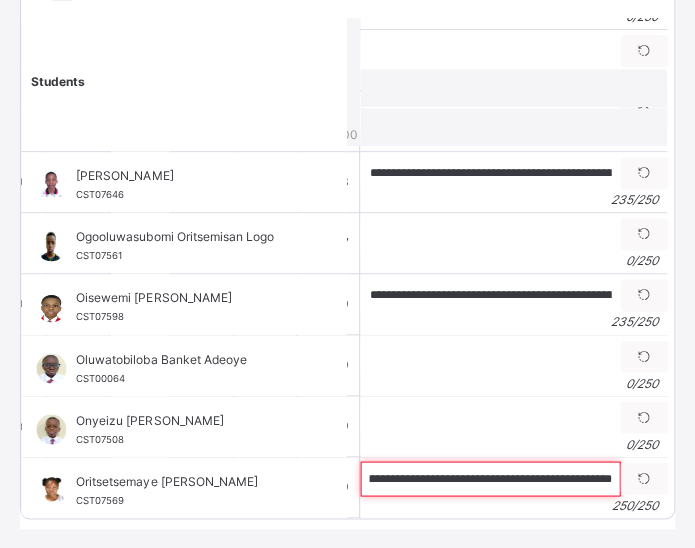 drag, startPoint x: 565, startPoint y: 462, endPoint x: 396, endPoint y: 465, distance: 169.02663 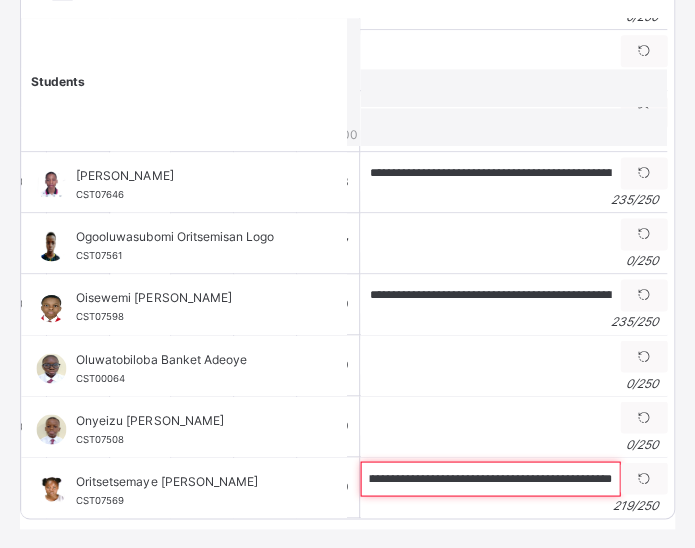 scroll, scrollTop: 0, scrollLeft: 1018, axis: horizontal 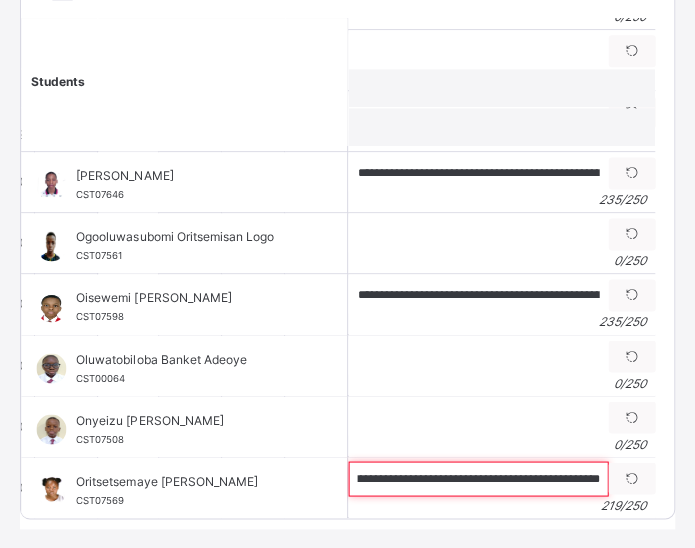 click on "**********" at bounding box center (478, 478) 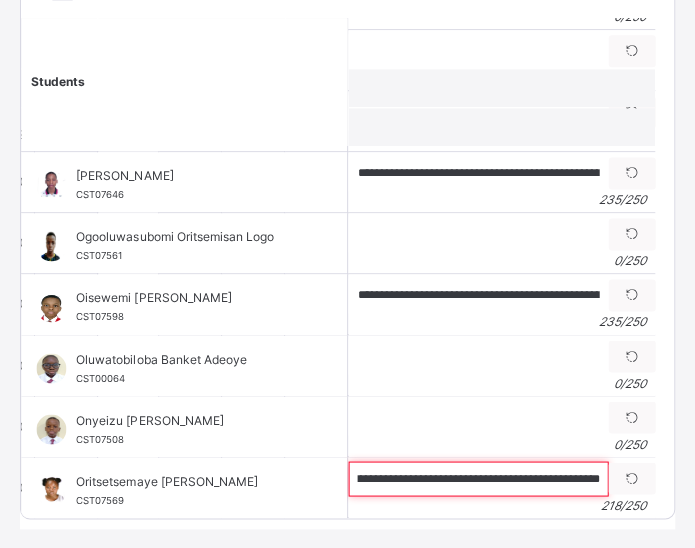 click on "**********" at bounding box center (478, 478) 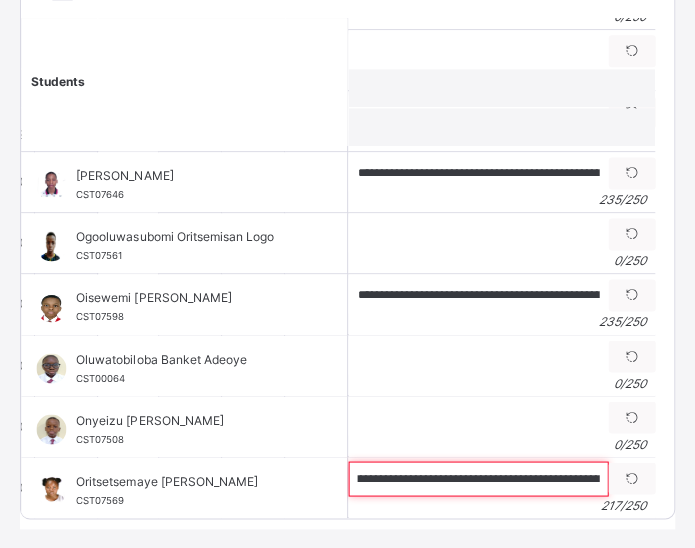 scroll, scrollTop: 0, scrollLeft: 0, axis: both 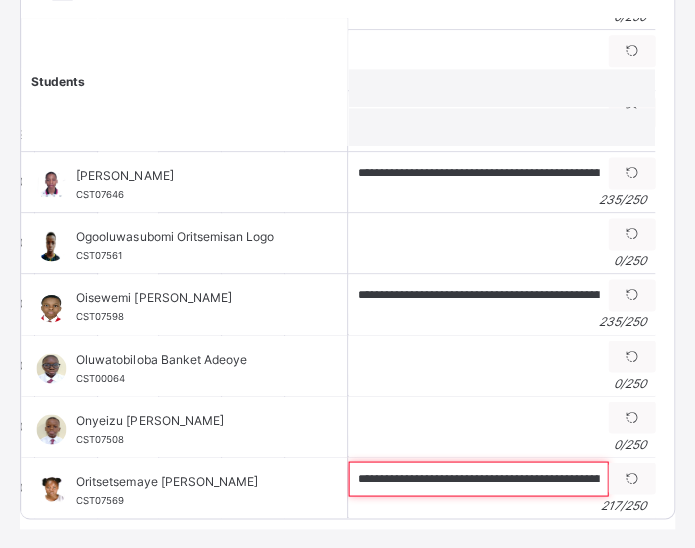 click on "**********" at bounding box center [478, 478] 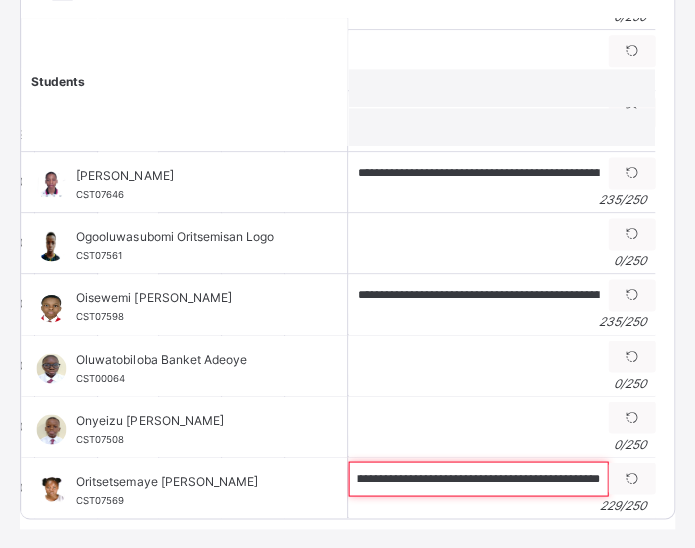 scroll, scrollTop: 0, scrollLeft: 1084, axis: horizontal 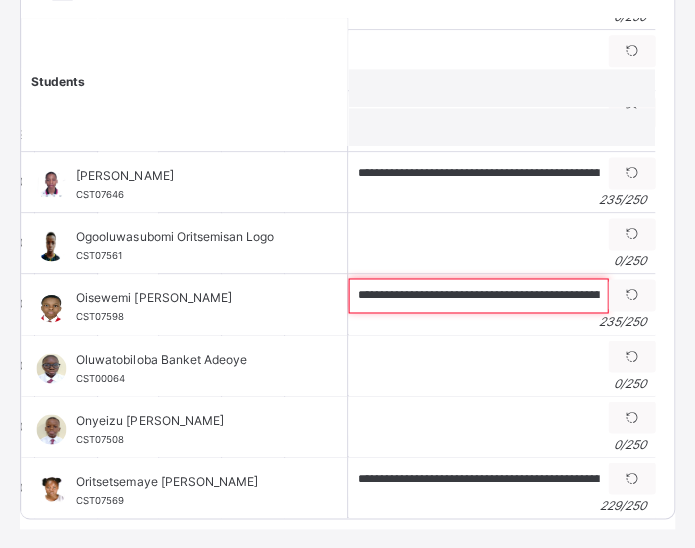 click on "**********" at bounding box center [478, 295] 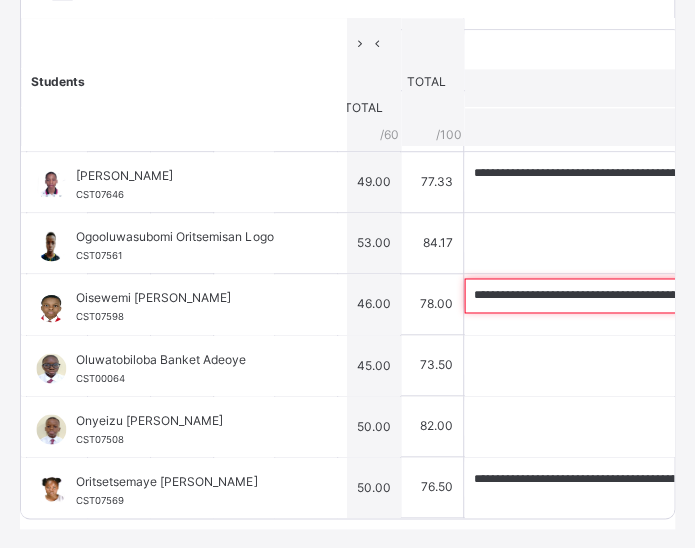 scroll, scrollTop: 736, scrollLeft: 812, axis: both 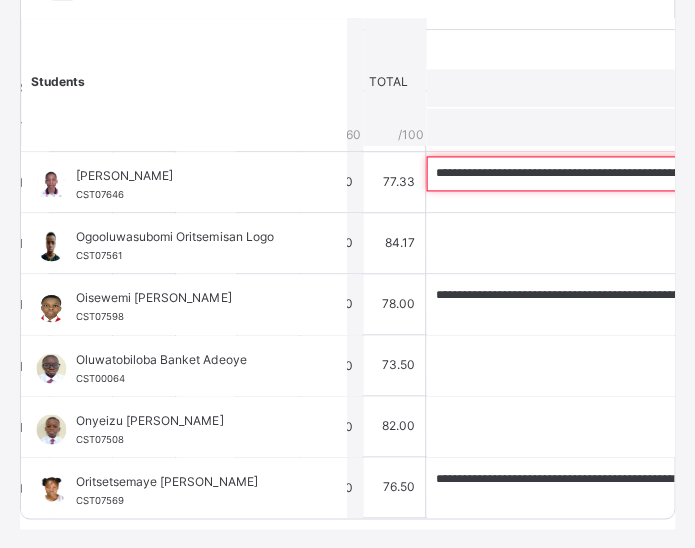 click on "**********" at bounding box center (556, 173) 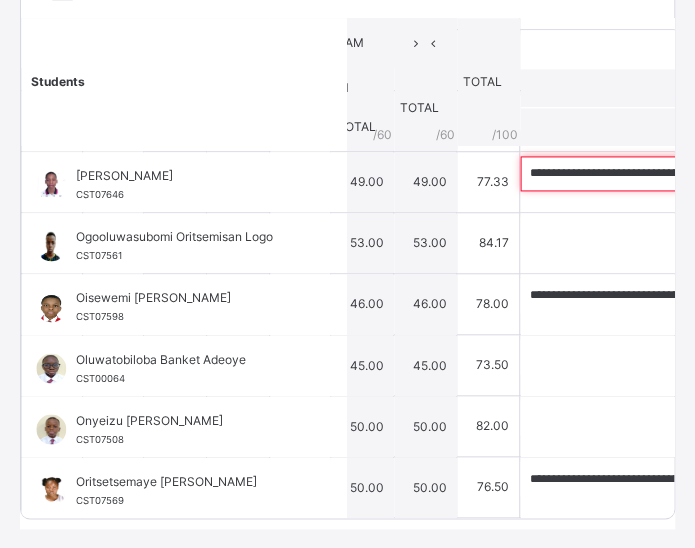 scroll, scrollTop: 736, scrollLeft: 759, axis: both 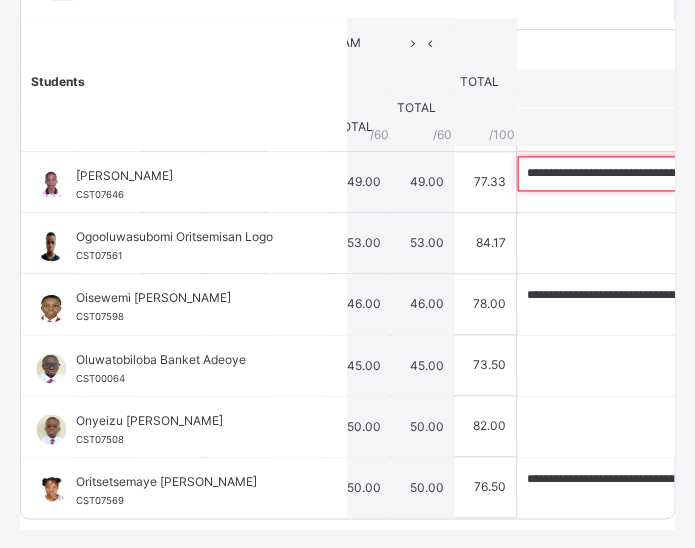 click on "**********" at bounding box center (647, 173) 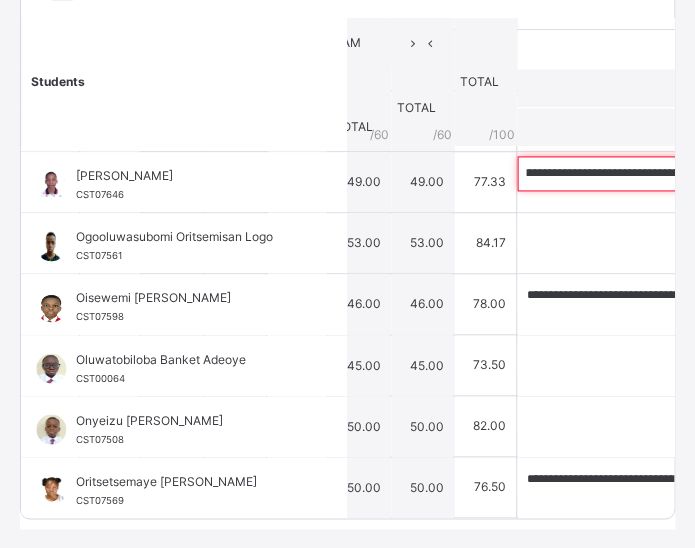 scroll, scrollTop: 0, scrollLeft: 1106, axis: horizontal 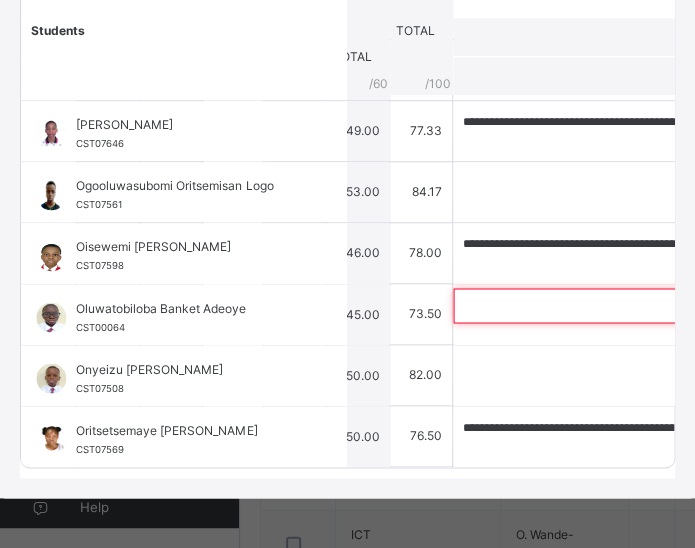 click at bounding box center (583, 305) 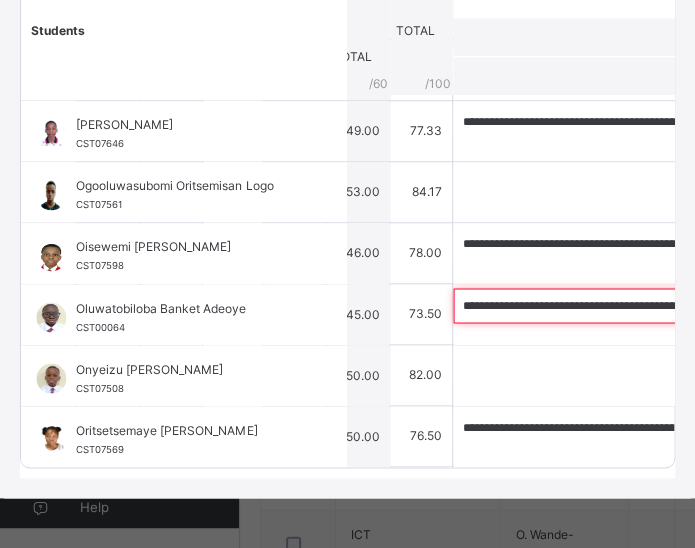 scroll, scrollTop: 0, scrollLeft: 484, axis: horizontal 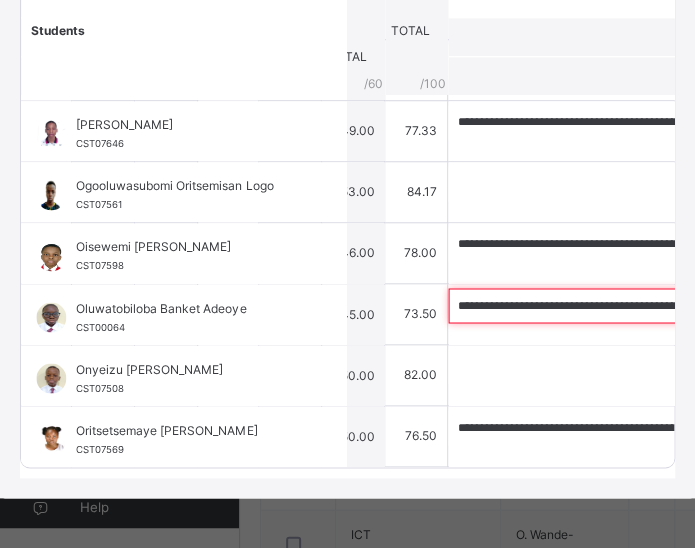 click on "**********" at bounding box center (578, 305) 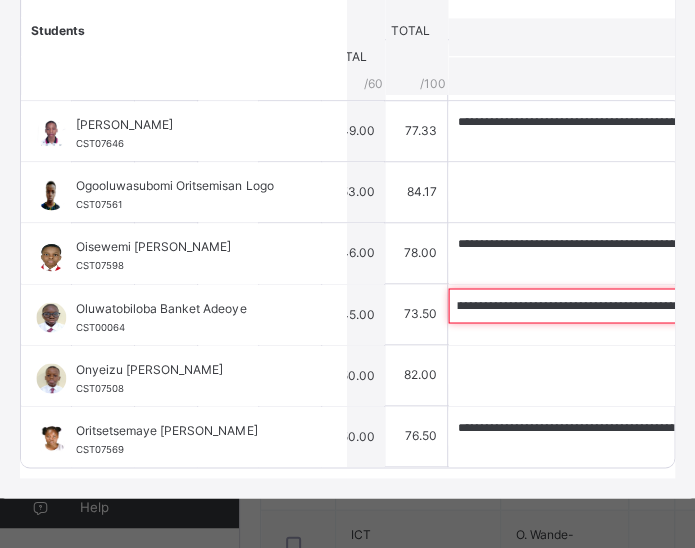 scroll, scrollTop: 0, scrollLeft: 539, axis: horizontal 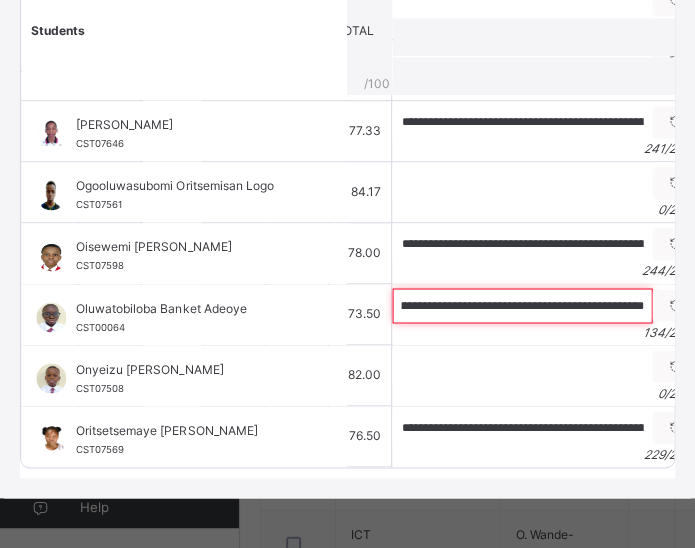 click on "**********" at bounding box center [522, 305] 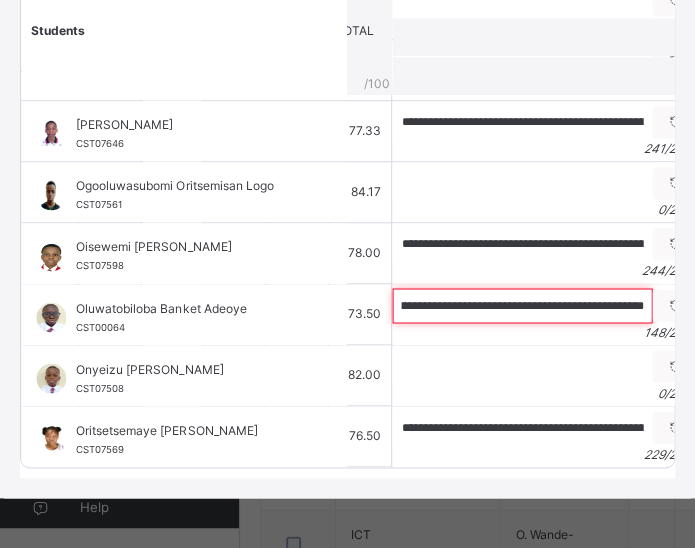 scroll, scrollTop: 0, scrollLeft: 641, axis: horizontal 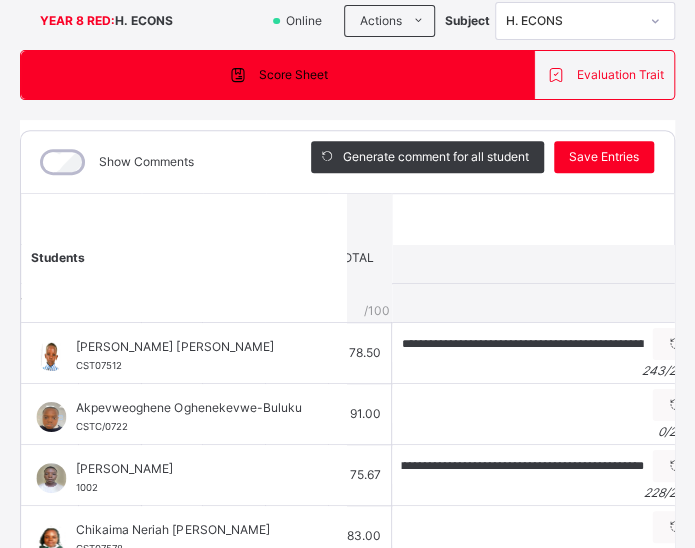 click on "Save Entries" at bounding box center (604, 157) 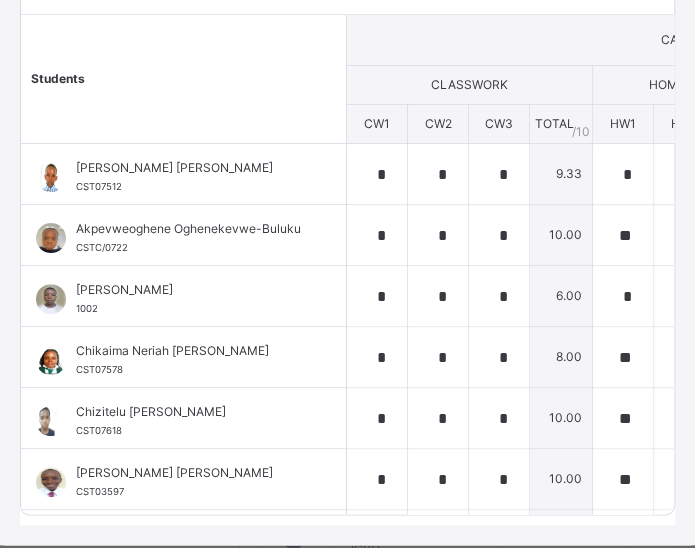 scroll, scrollTop: 338, scrollLeft: 0, axis: vertical 